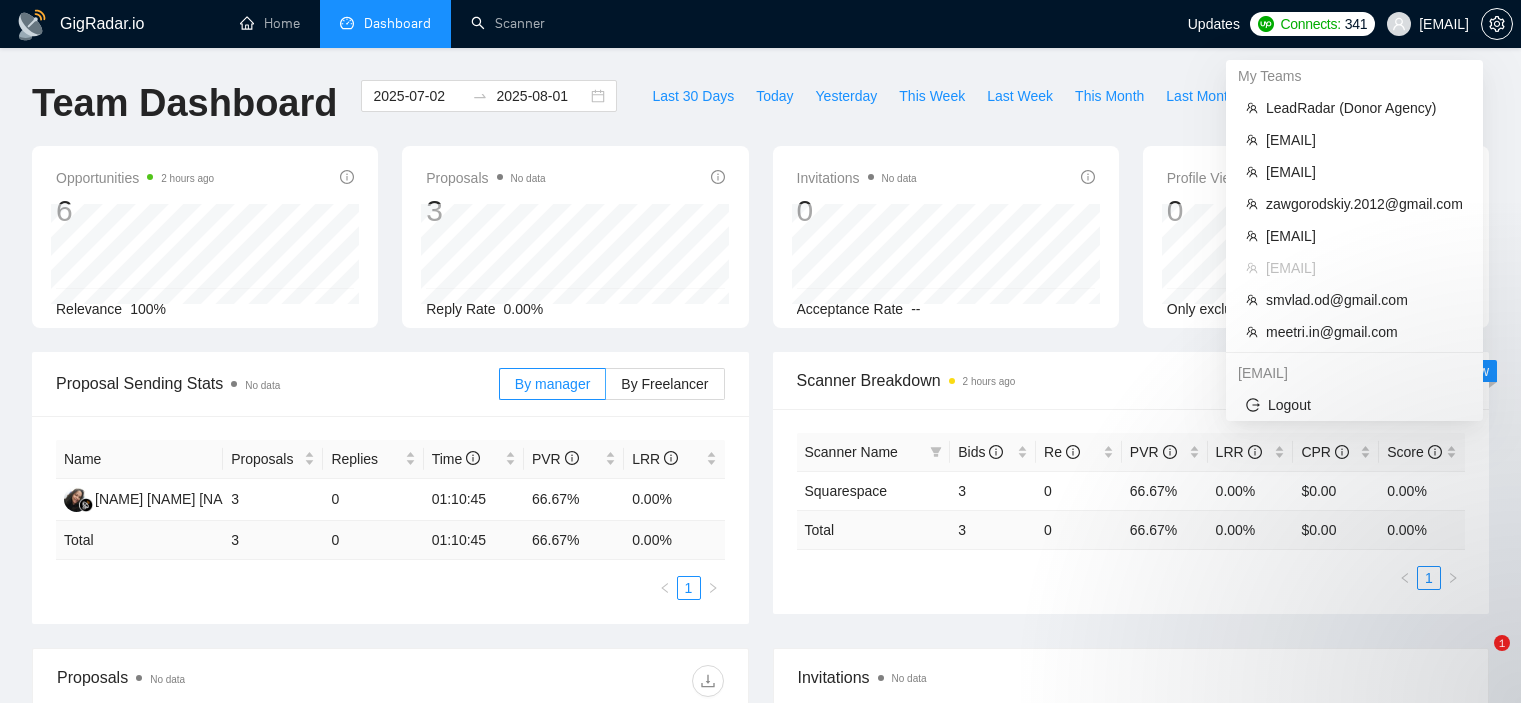 scroll, scrollTop: 0, scrollLeft: 0, axis: both 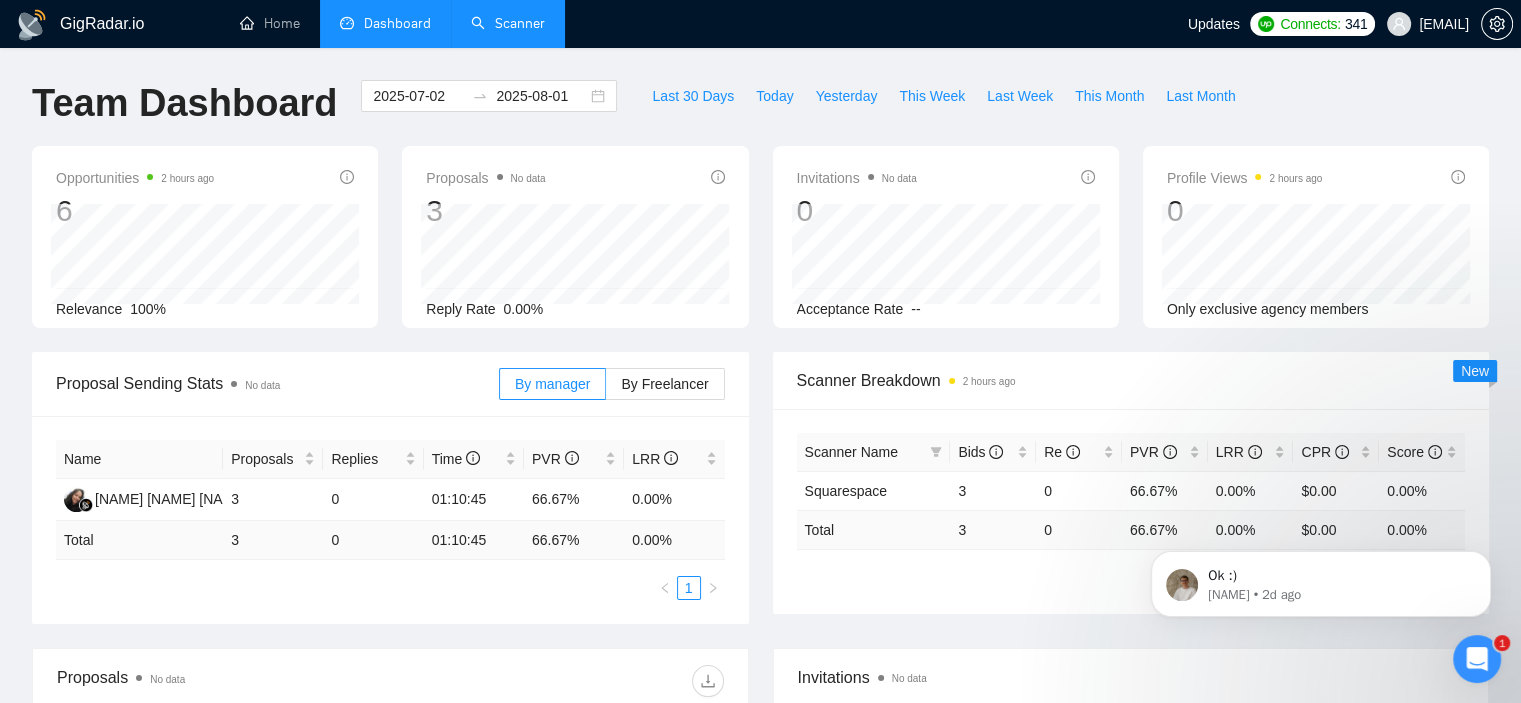 click on "Scanner" at bounding box center [508, 23] 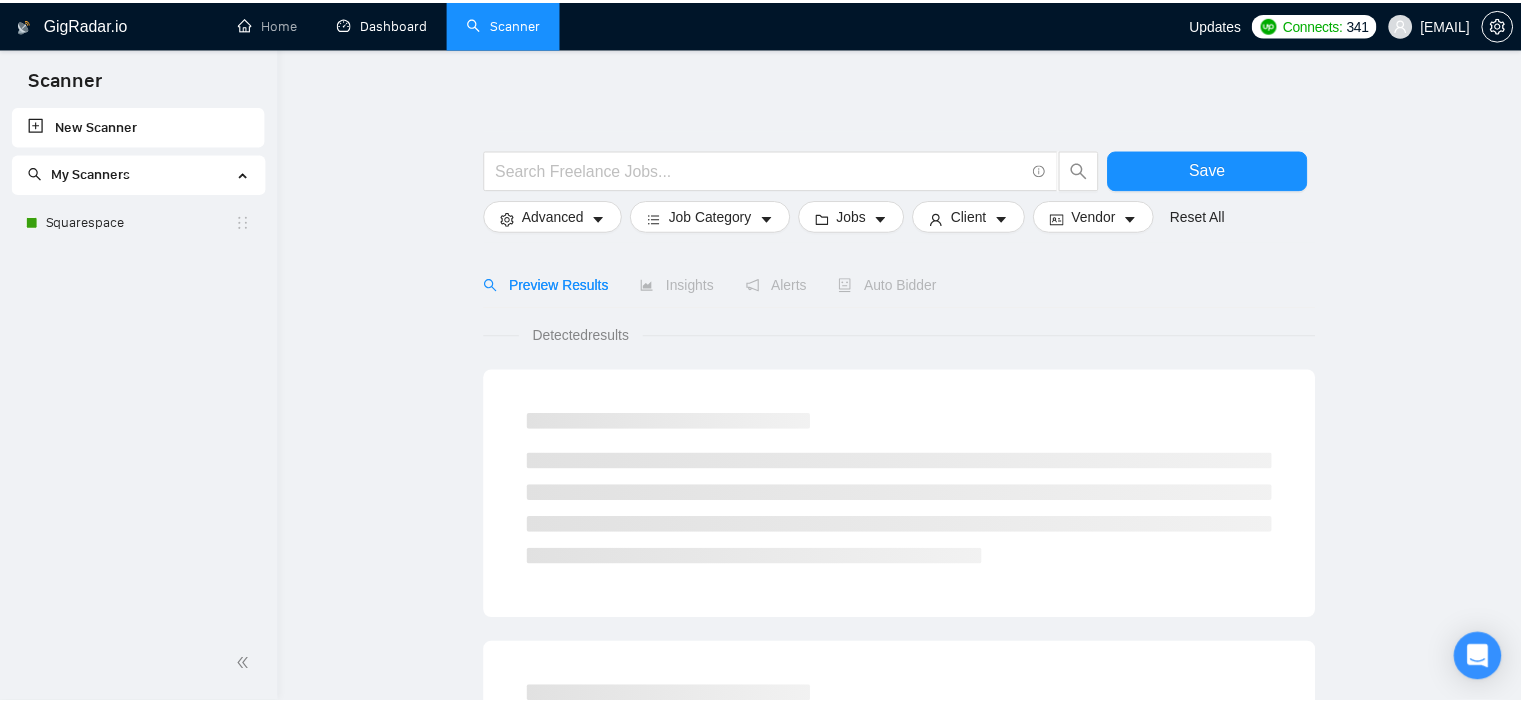 scroll, scrollTop: 0, scrollLeft: 0, axis: both 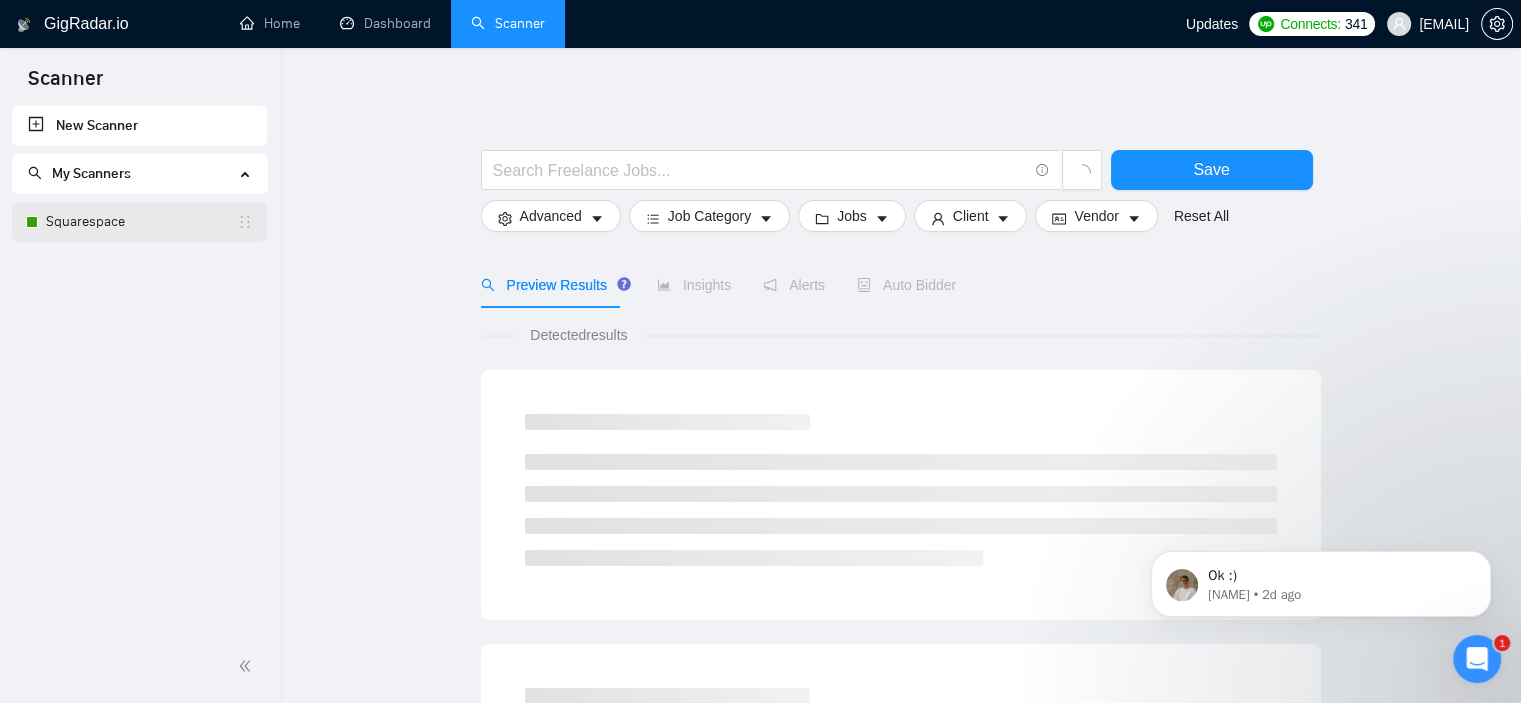 click on "Squarespace" at bounding box center [141, 222] 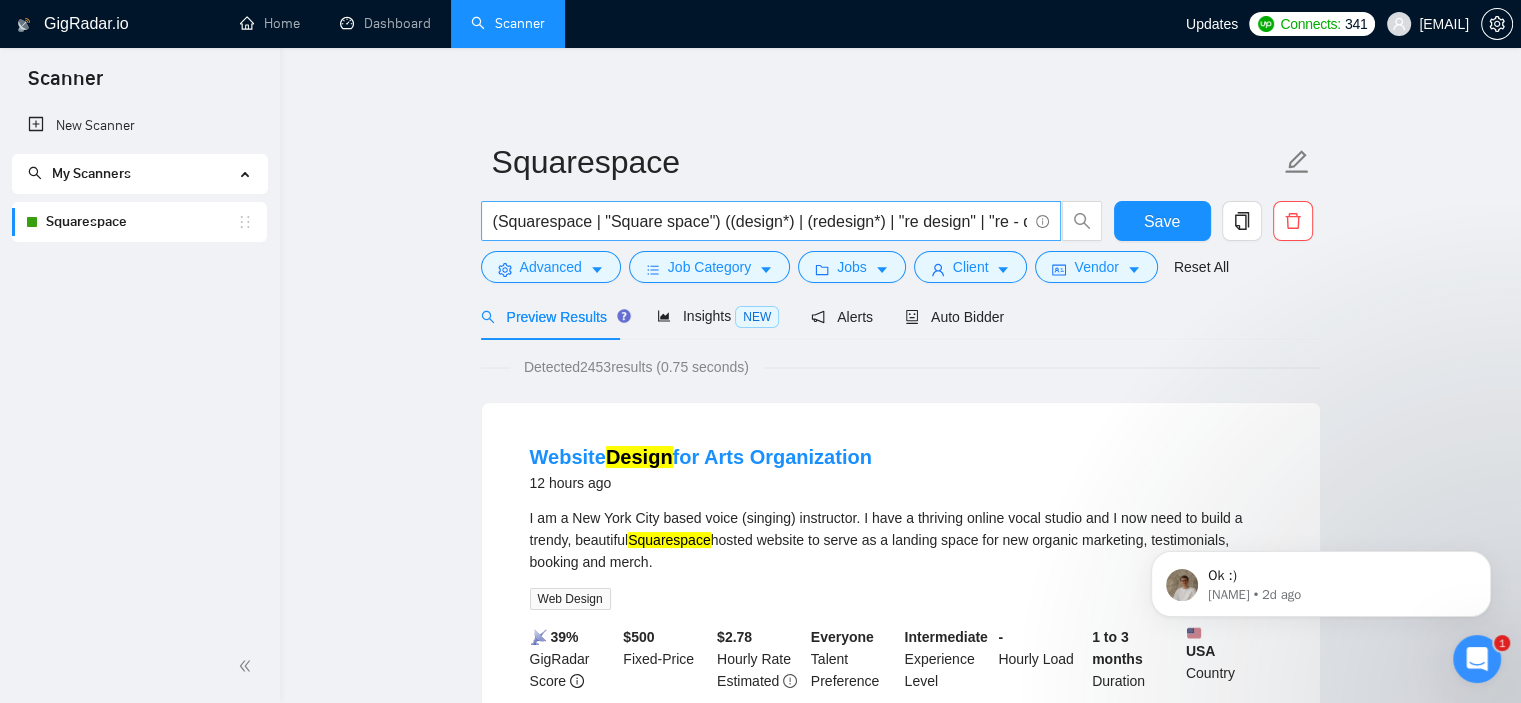 click on "(Squarespace | "Square space") ((design*) | (redesign*) | "re design" | "re - design")" at bounding box center [760, 221] 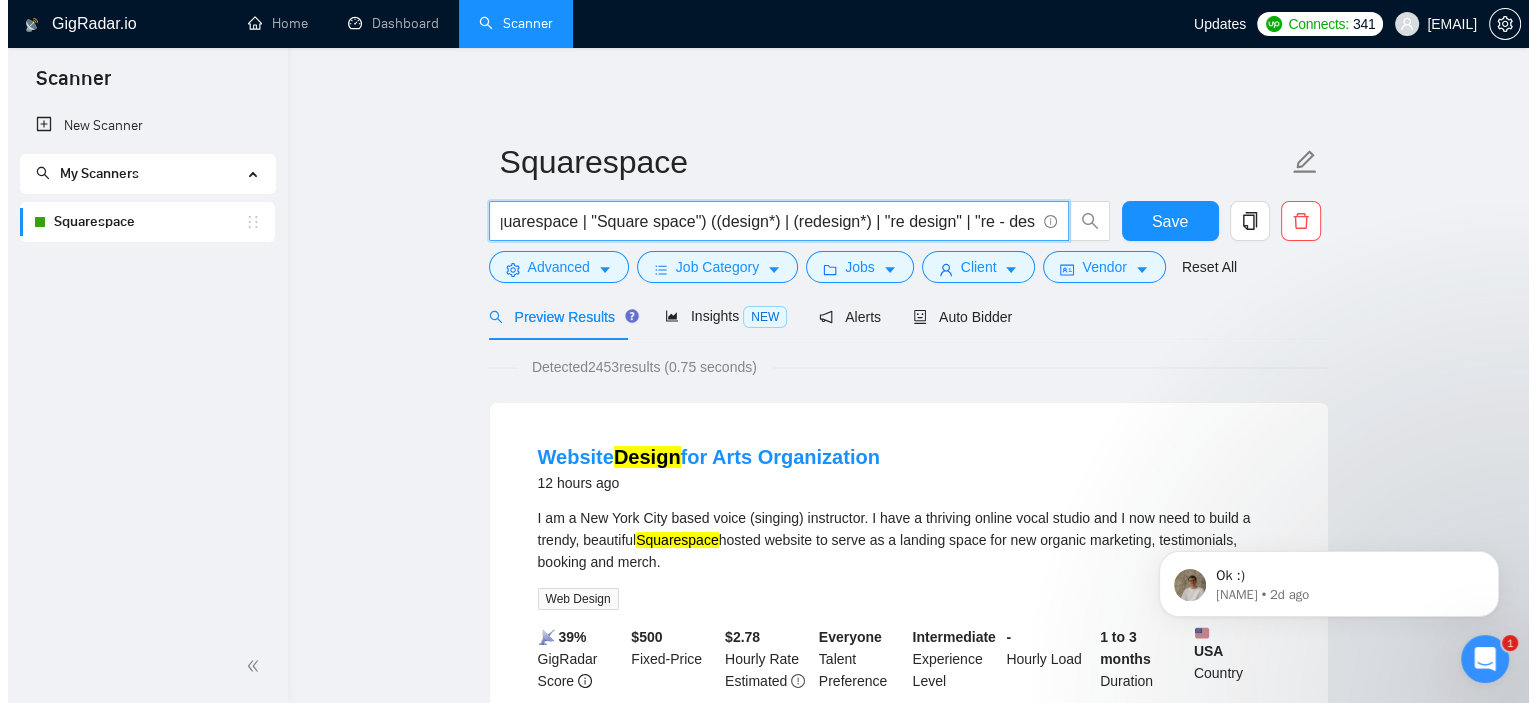 scroll, scrollTop: 0, scrollLeft: 41, axis: horizontal 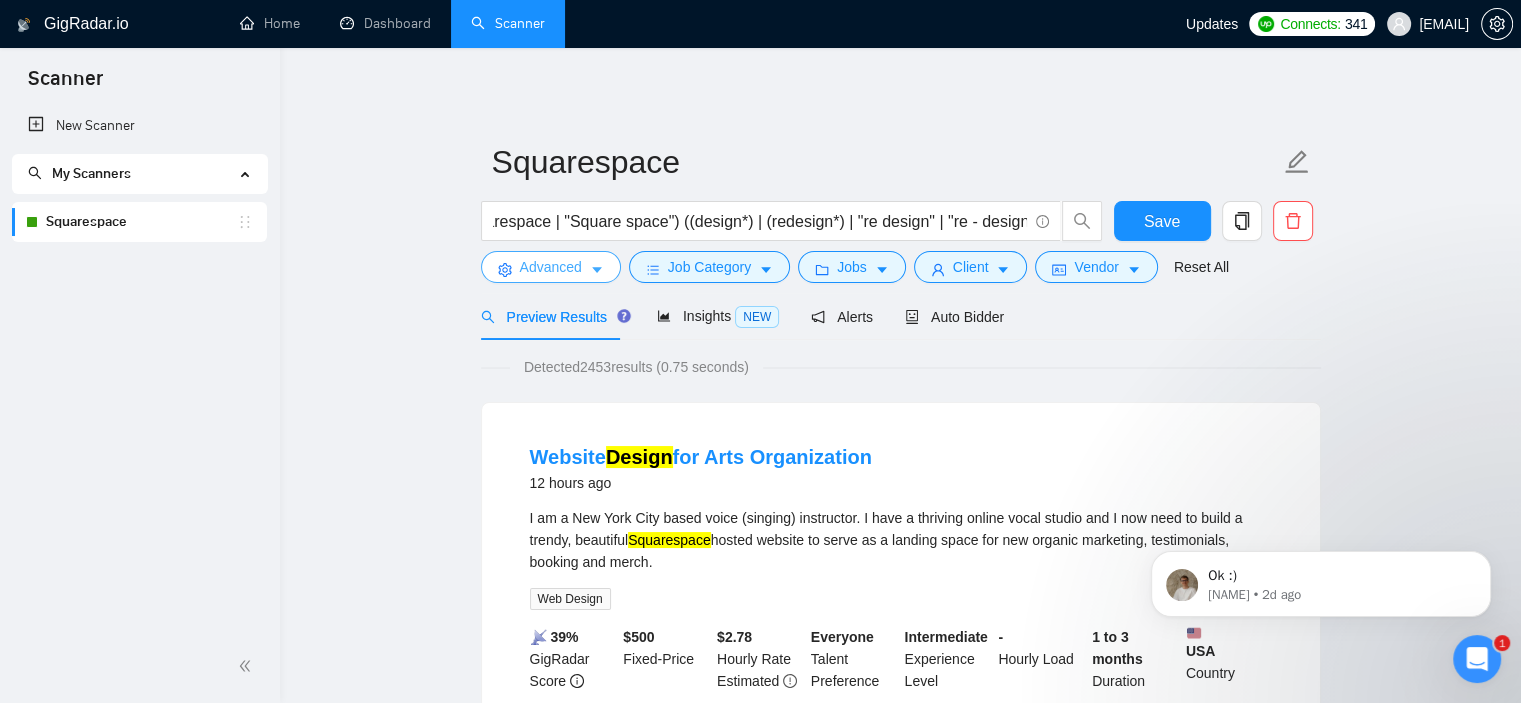 click on "Advanced" at bounding box center [551, 267] 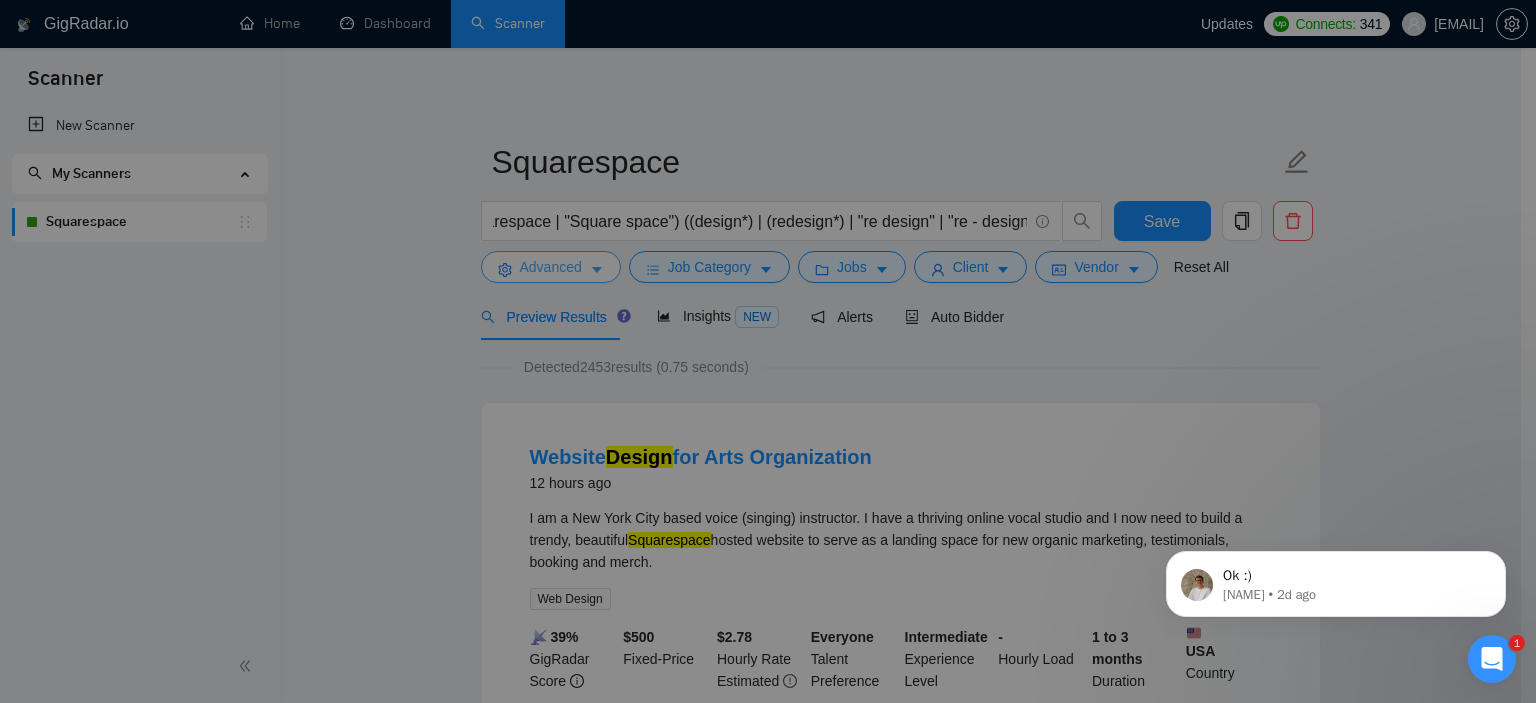 scroll, scrollTop: 0, scrollLeft: 0, axis: both 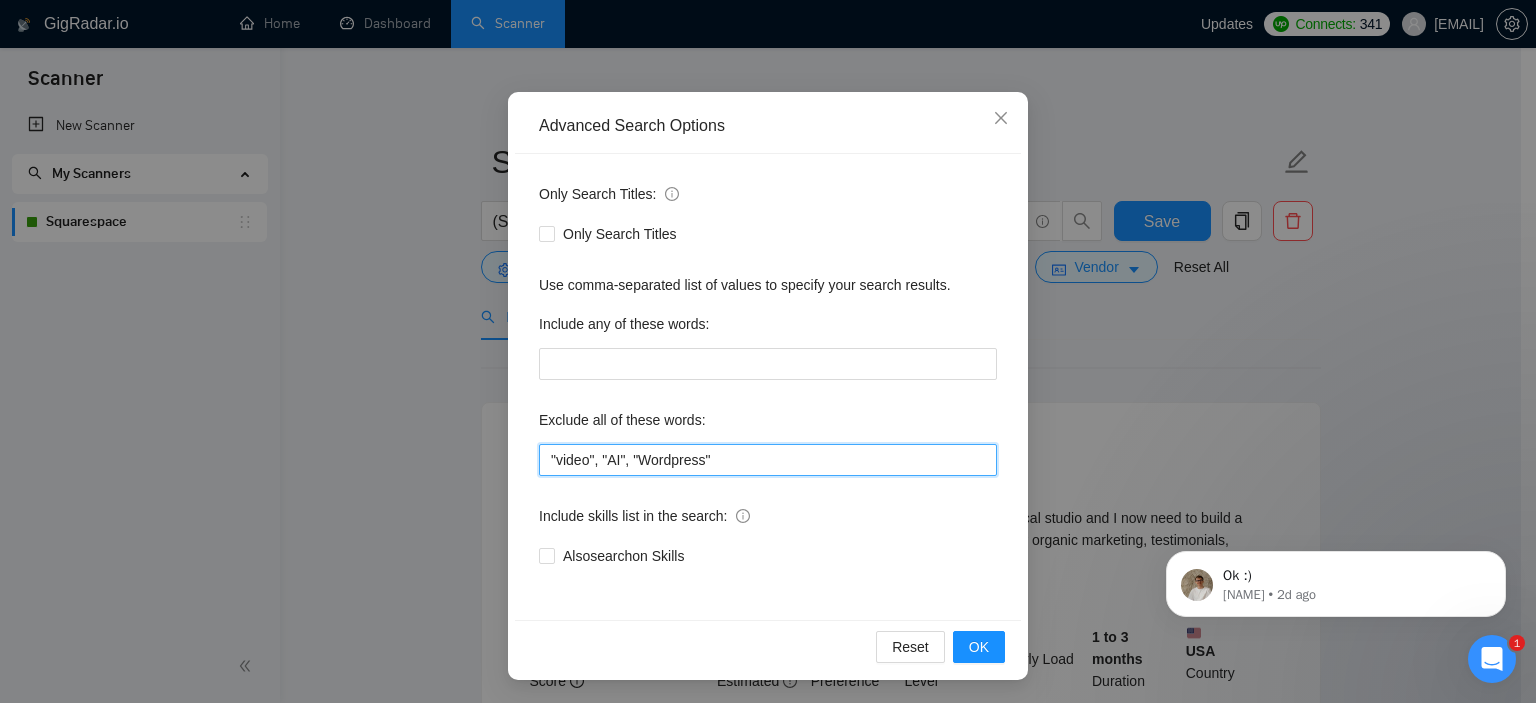 click on ""video", "AI", "Wordpress"" at bounding box center [768, 460] 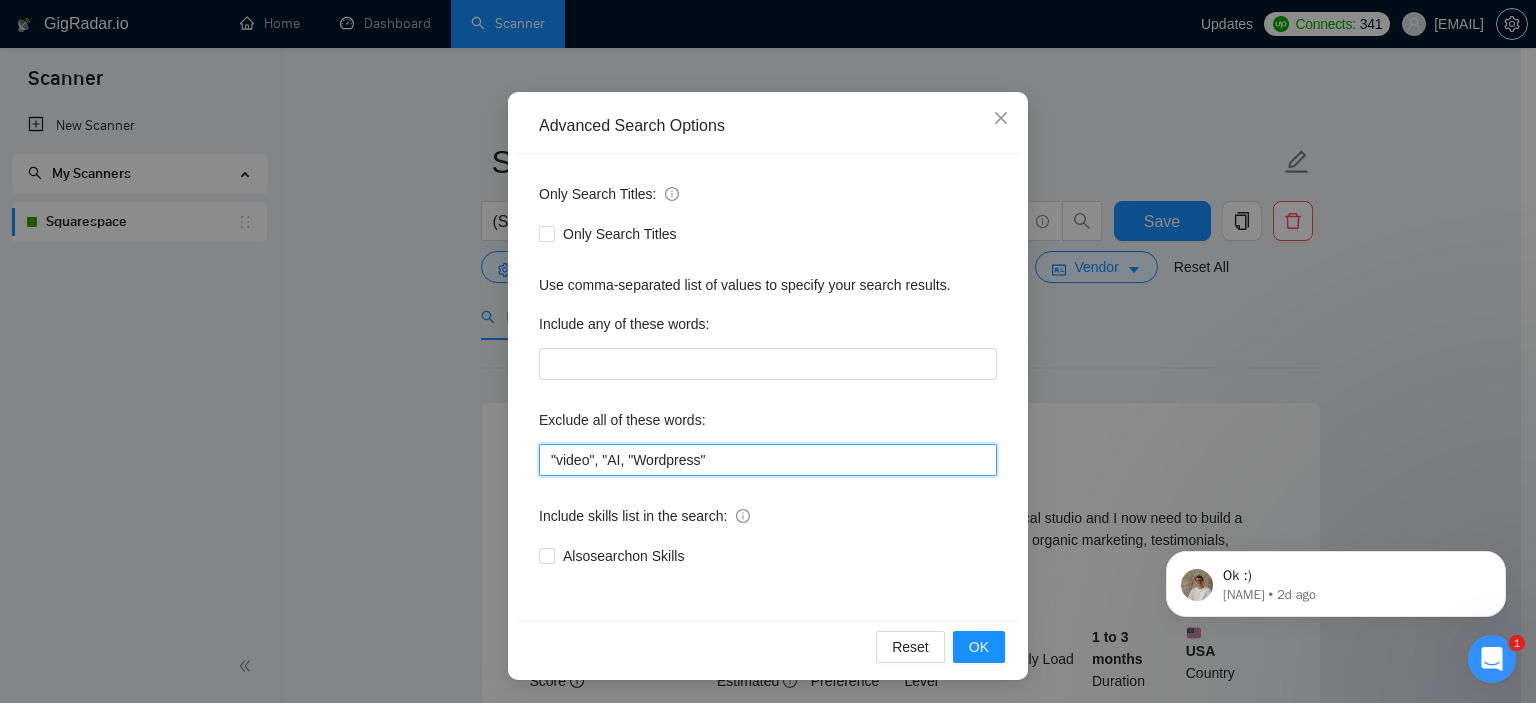 click on ""video", "AI, "Wordpress"" at bounding box center (768, 460) 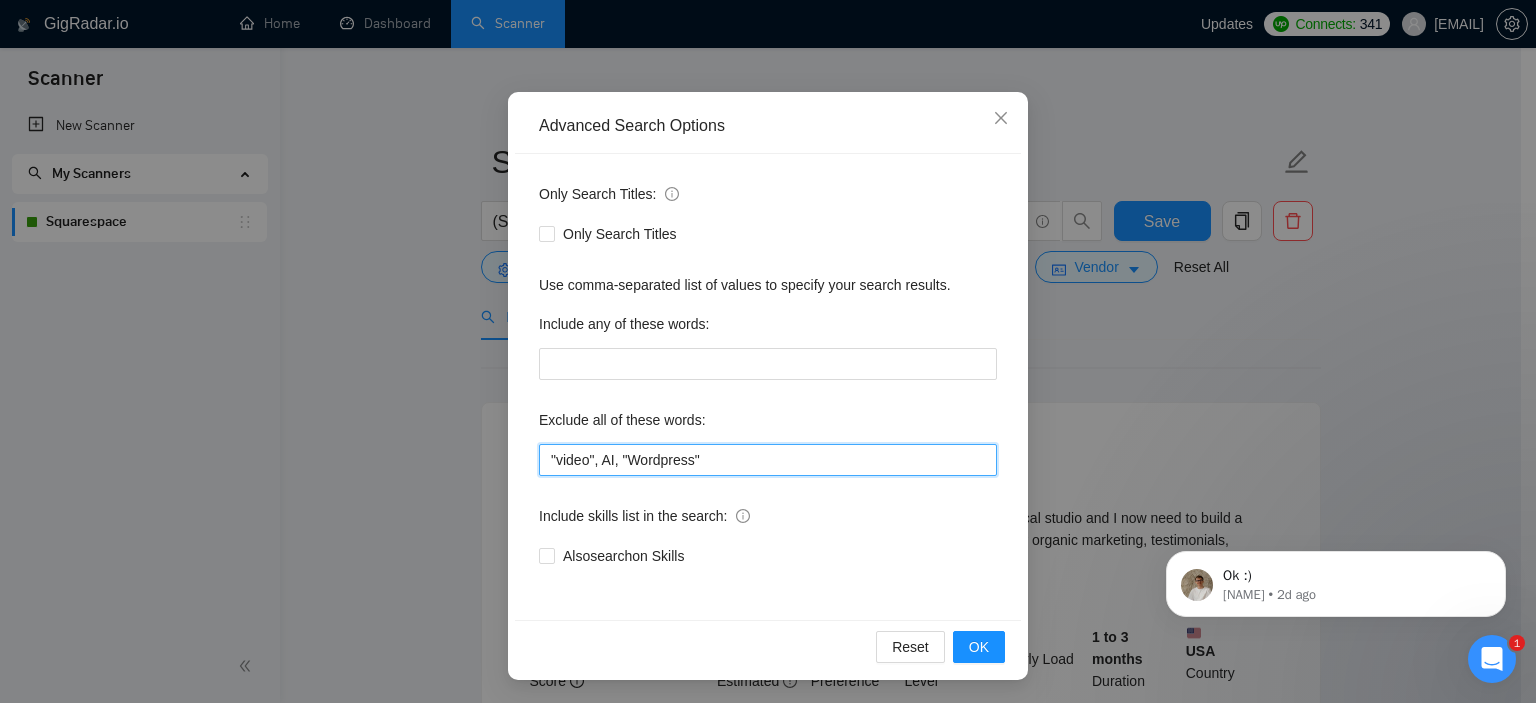 click on ""video", AI, "Wordpress"" at bounding box center [768, 460] 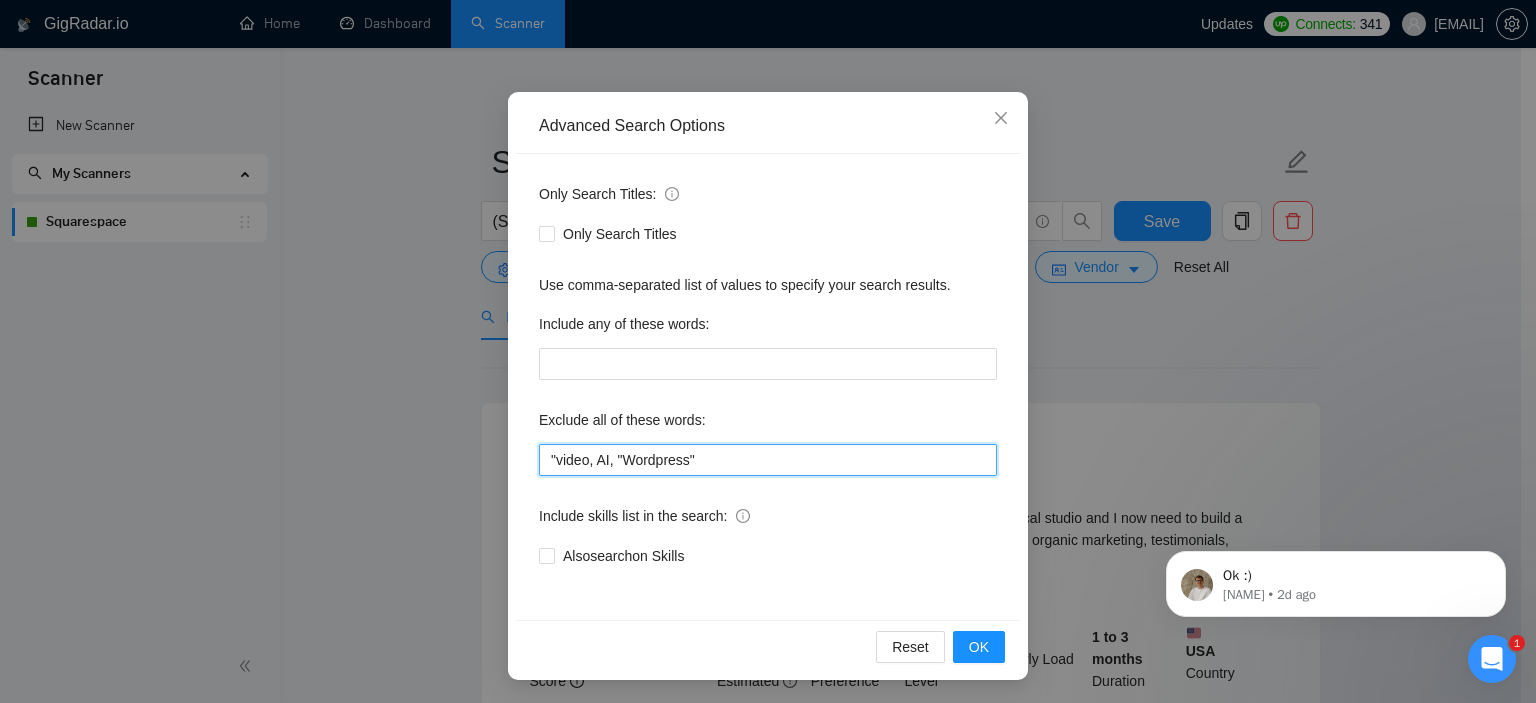 click on ""video, AI, "Wordpress"" at bounding box center [768, 460] 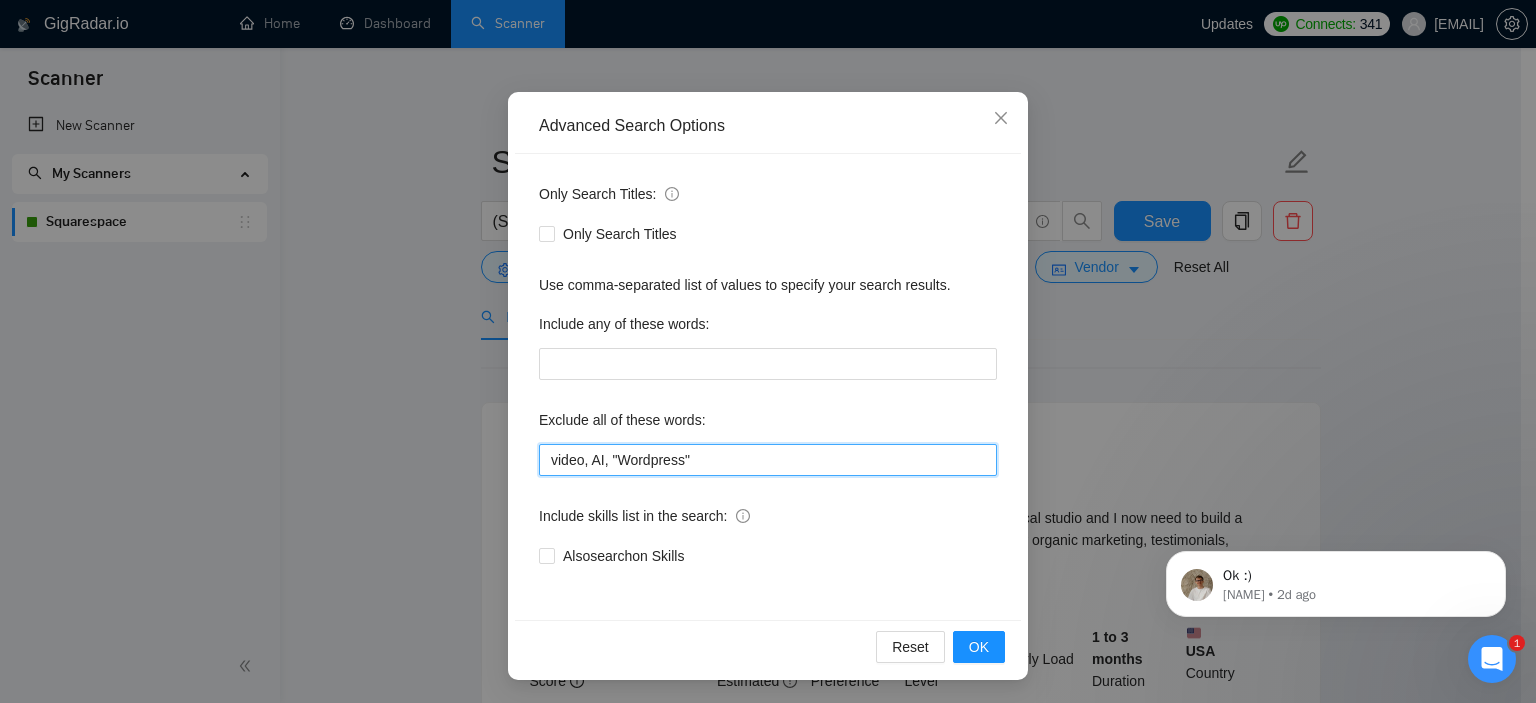 click on "video, AI, "Wordpress"" at bounding box center [768, 460] 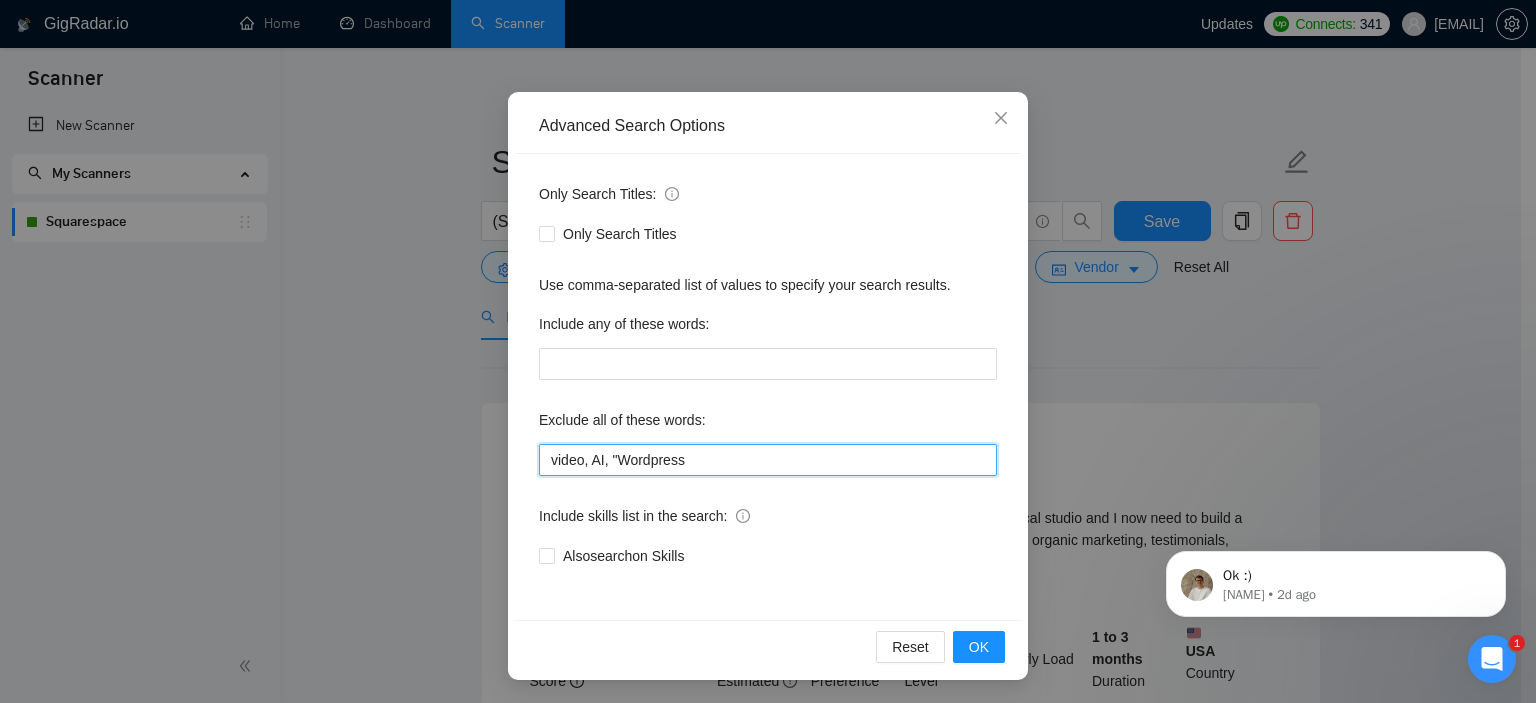 click on "video, AI, "Wordpress" at bounding box center (768, 460) 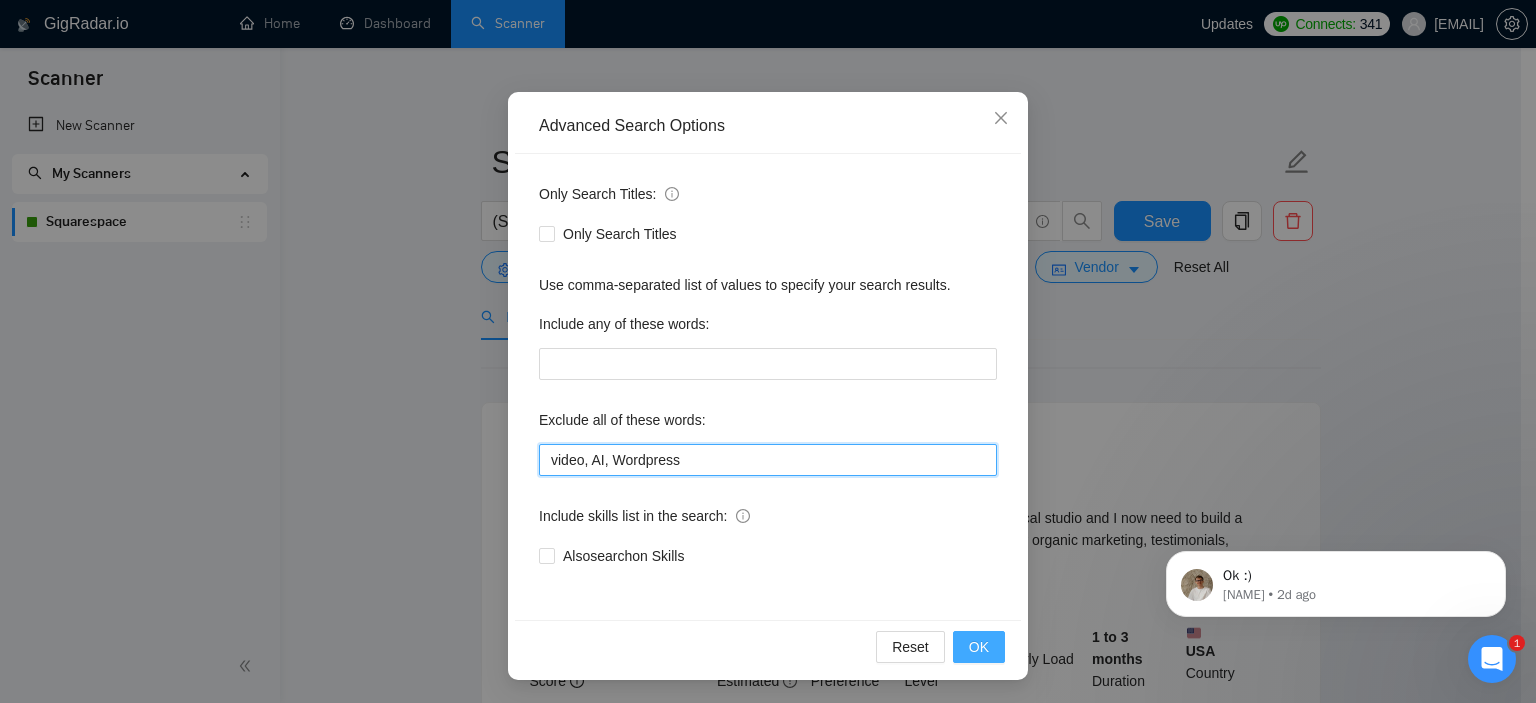 type on "video, AI, Wordpress" 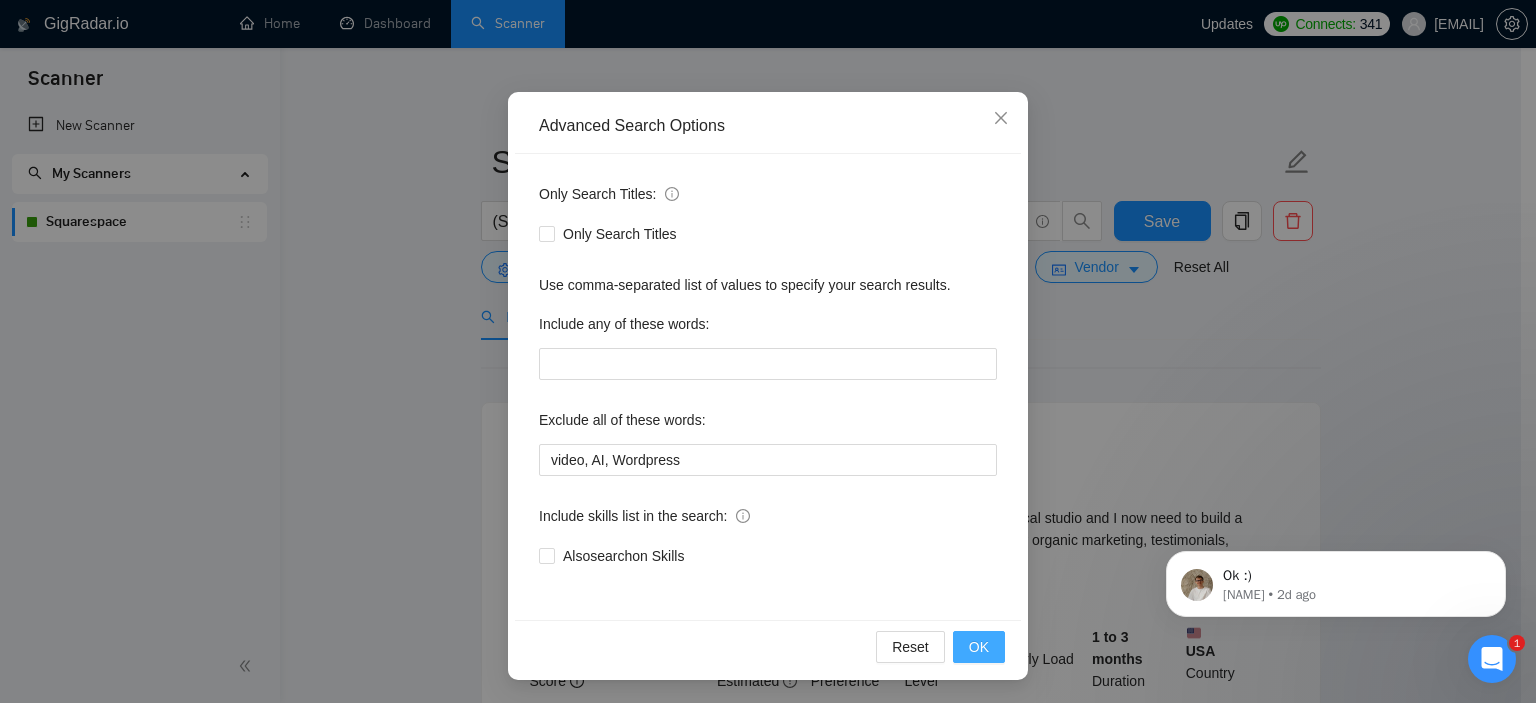 click on "OK" at bounding box center [979, 647] 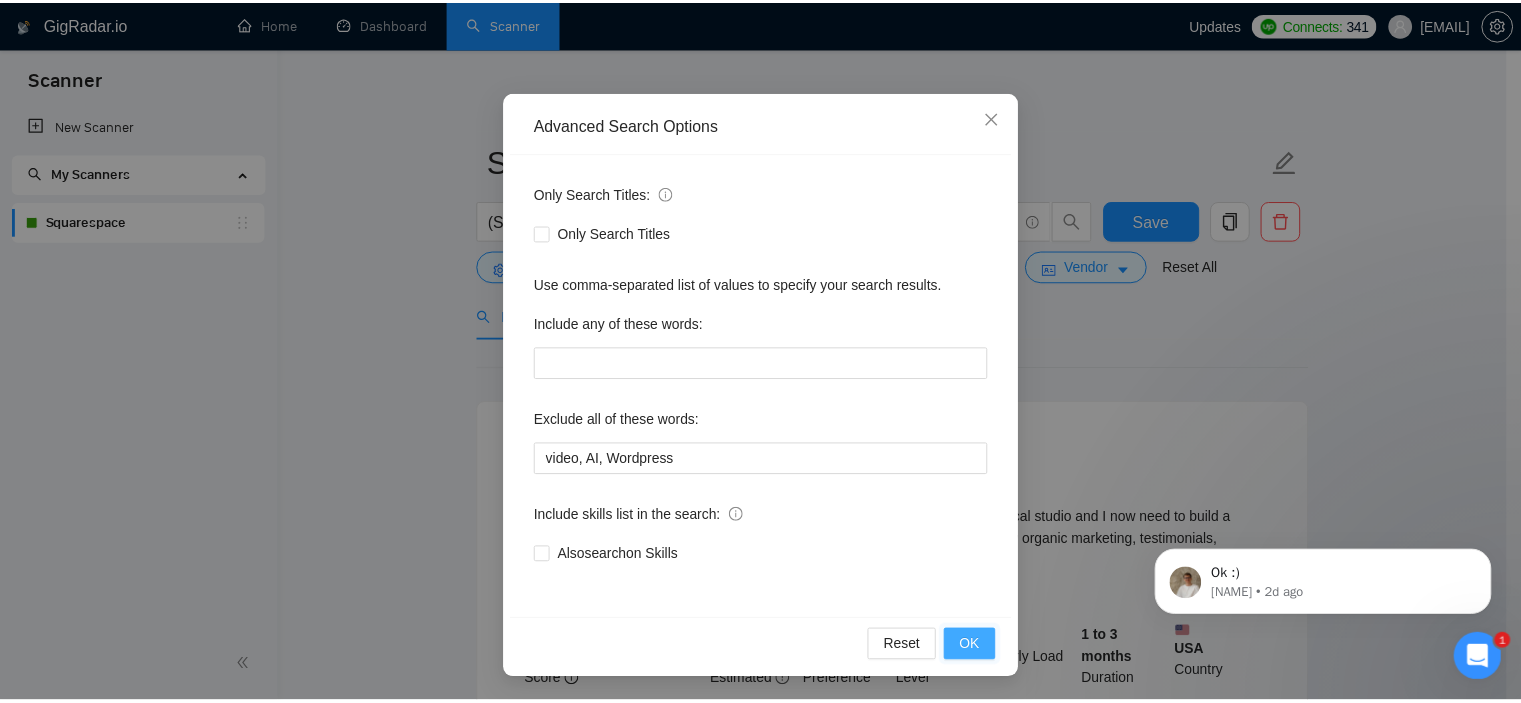 scroll, scrollTop: 28, scrollLeft: 0, axis: vertical 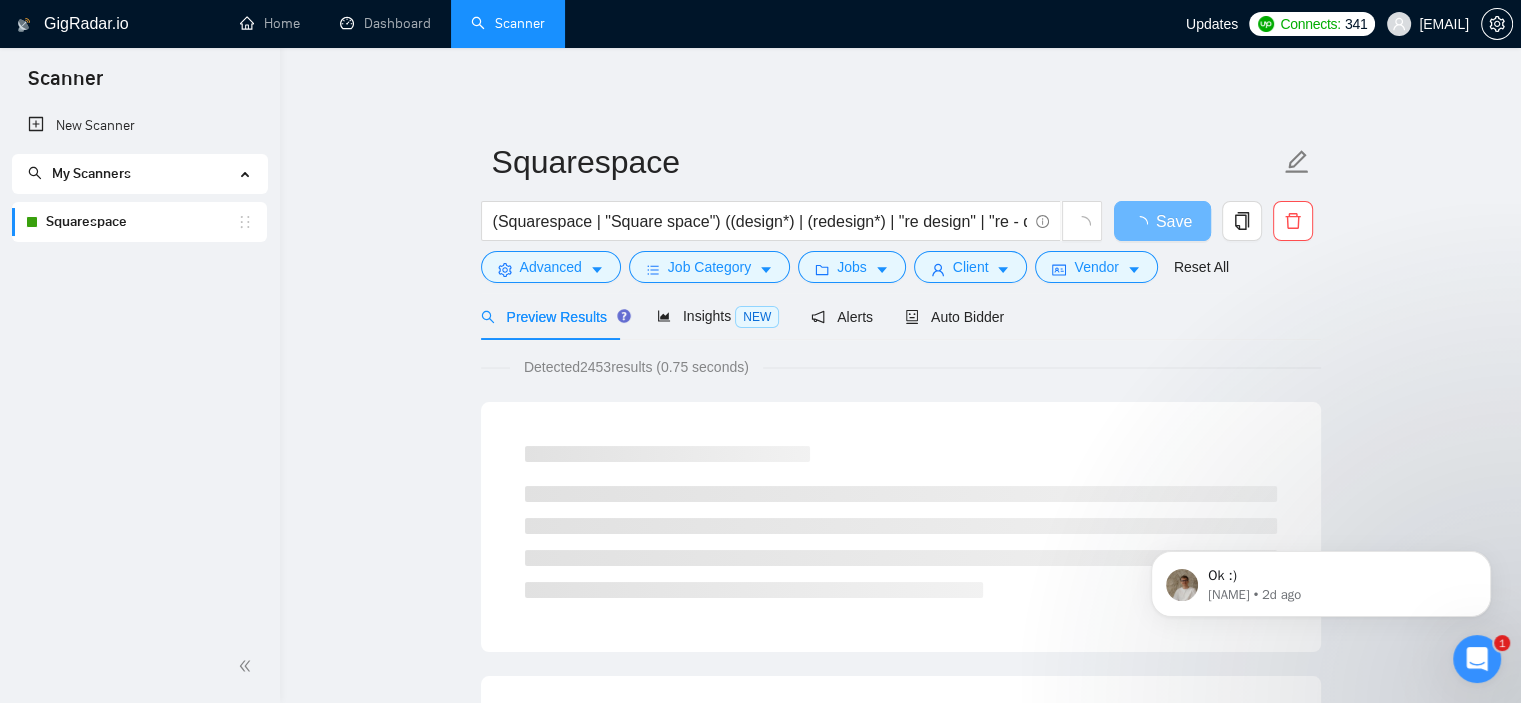 click 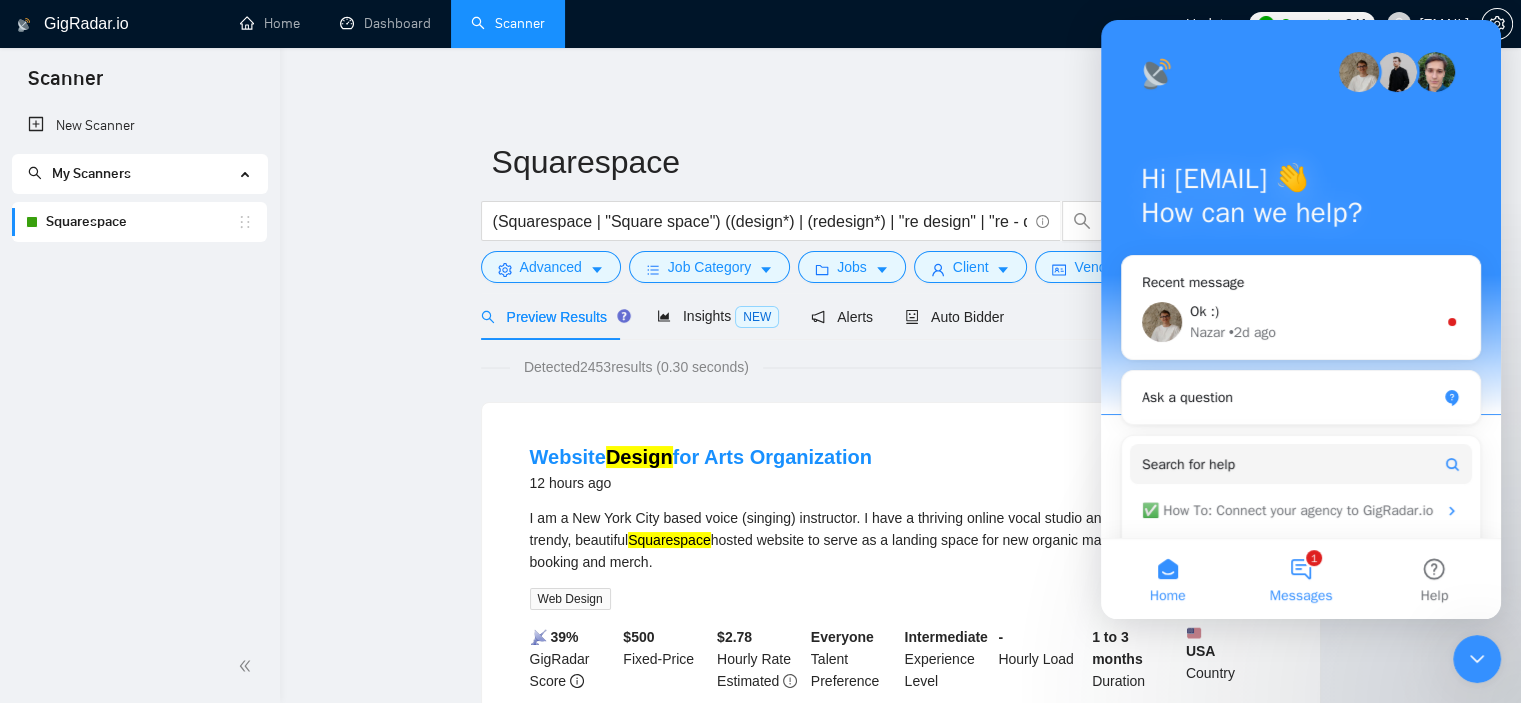 scroll, scrollTop: 0, scrollLeft: 0, axis: both 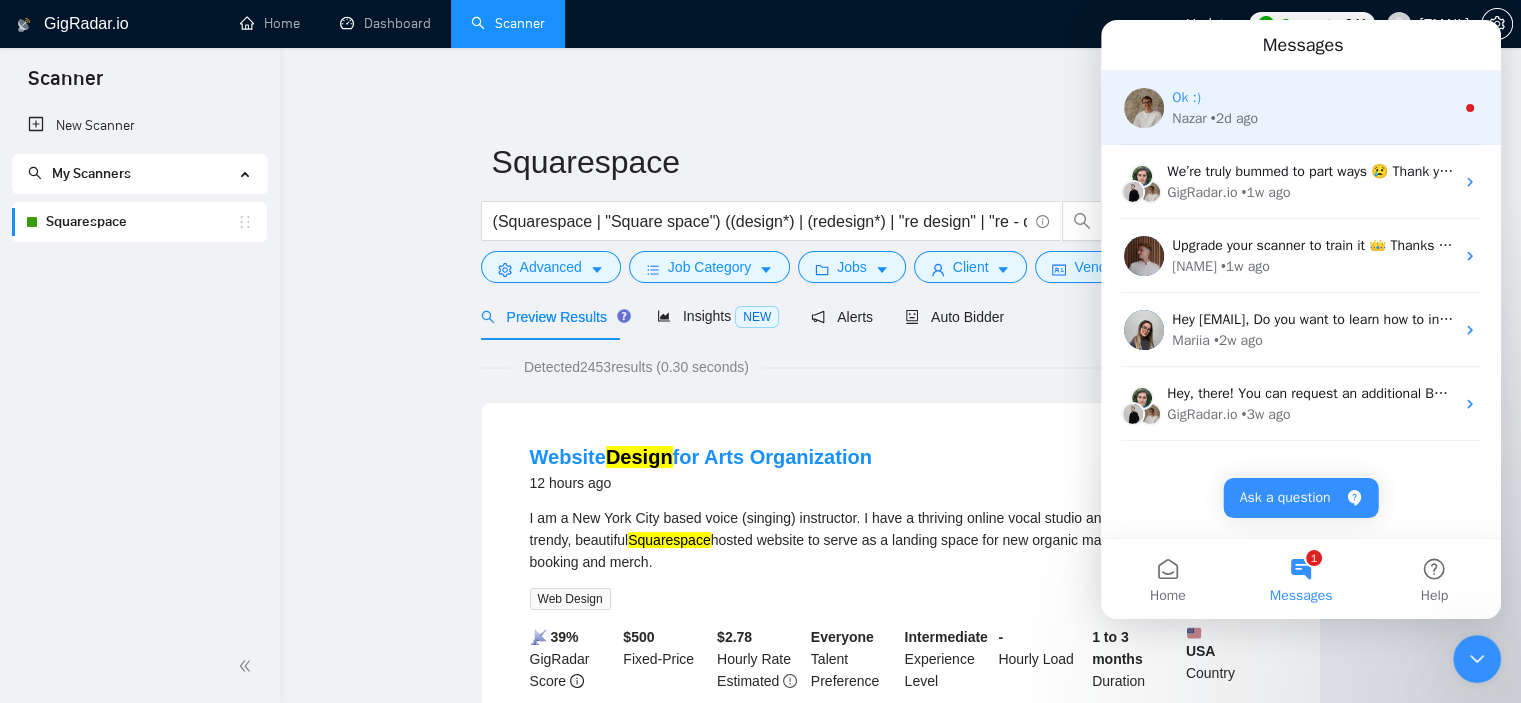 click on "Ok :) [NAME] •  2d ago" at bounding box center (1301, 108) 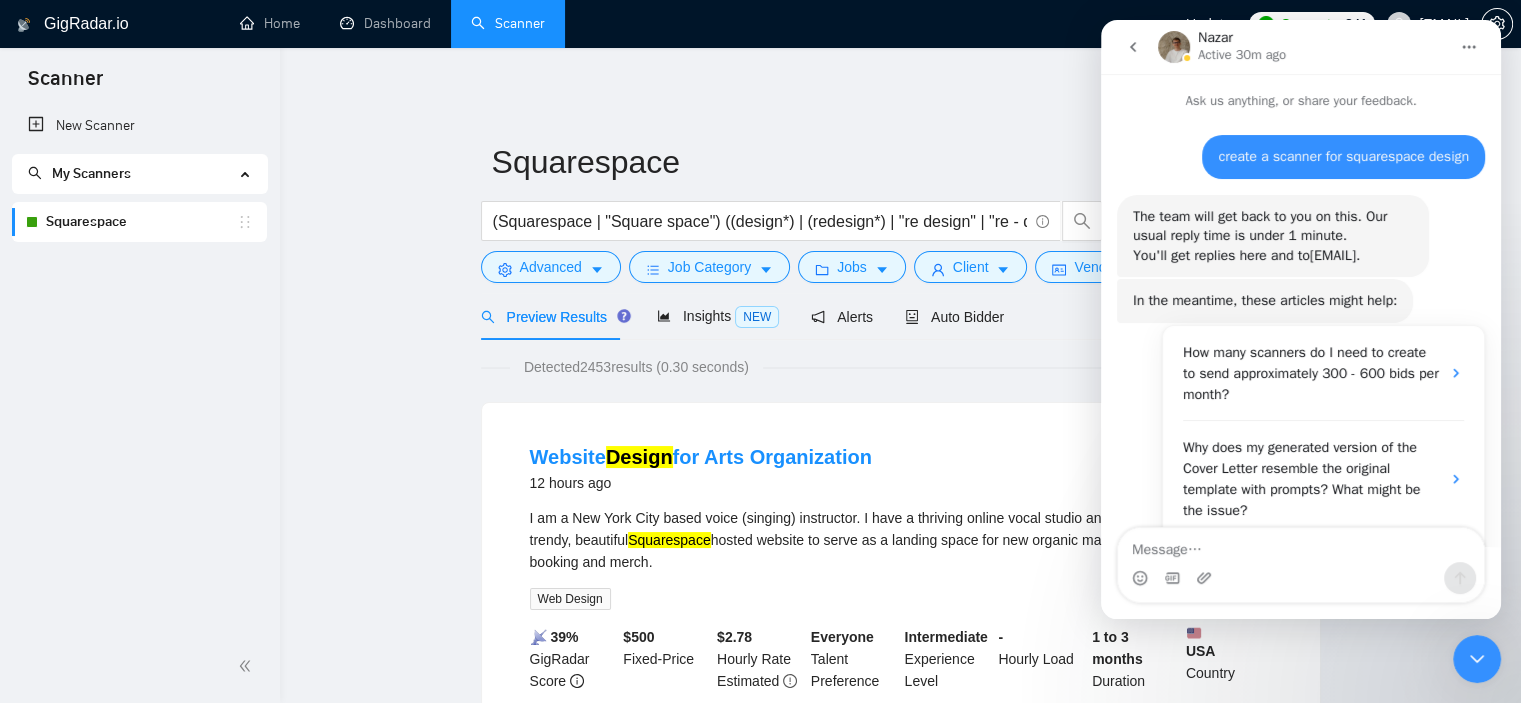 scroll, scrollTop: 2, scrollLeft: 0, axis: vertical 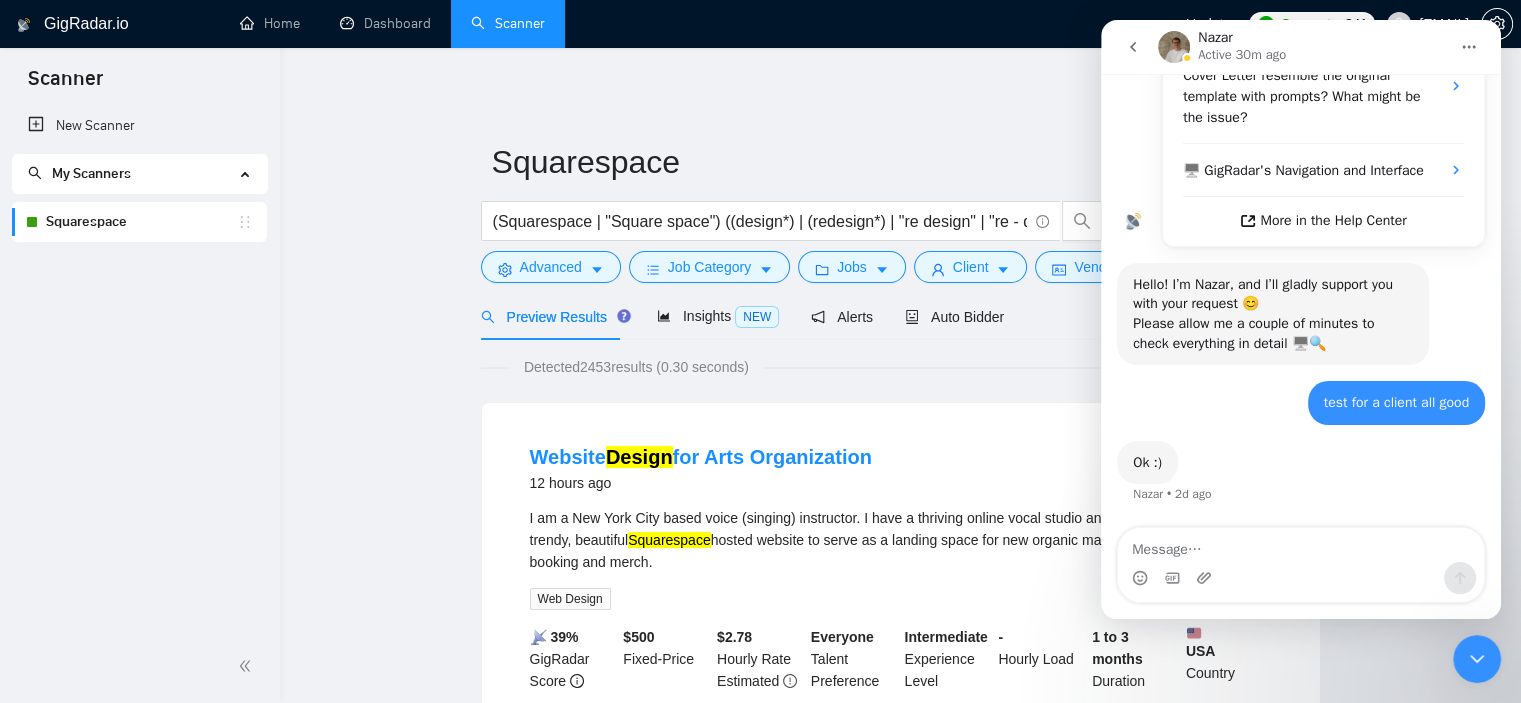click 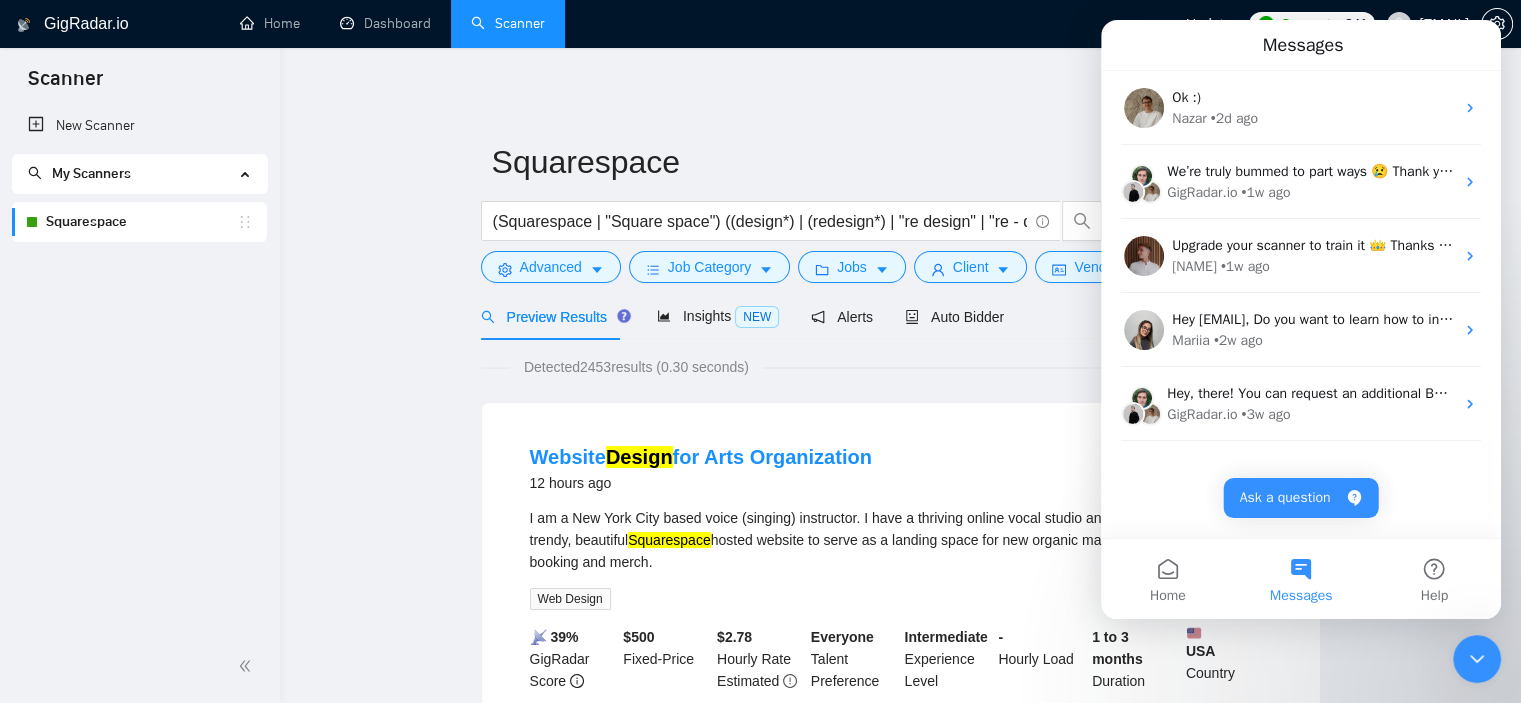 click 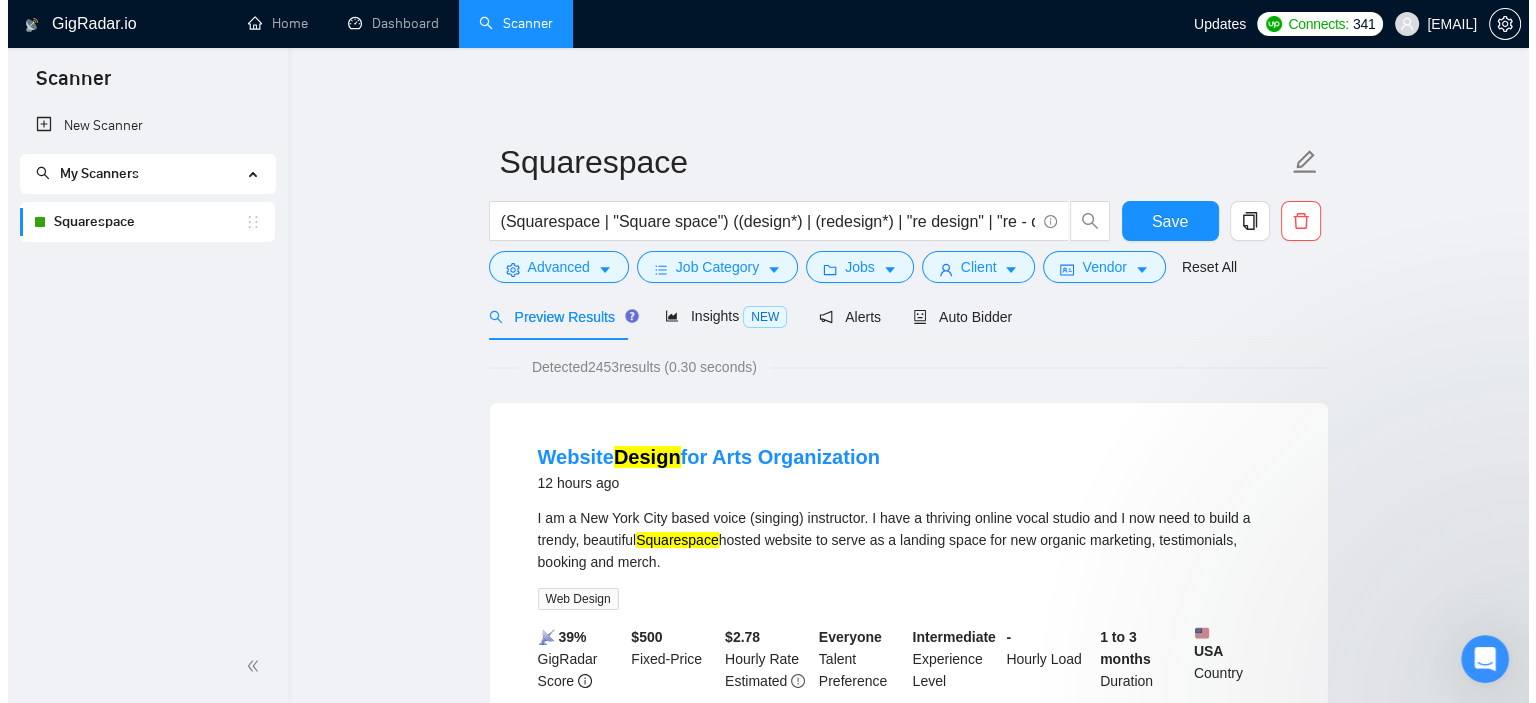 scroll, scrollTop: 0, scrollLeft: 0, axis: both 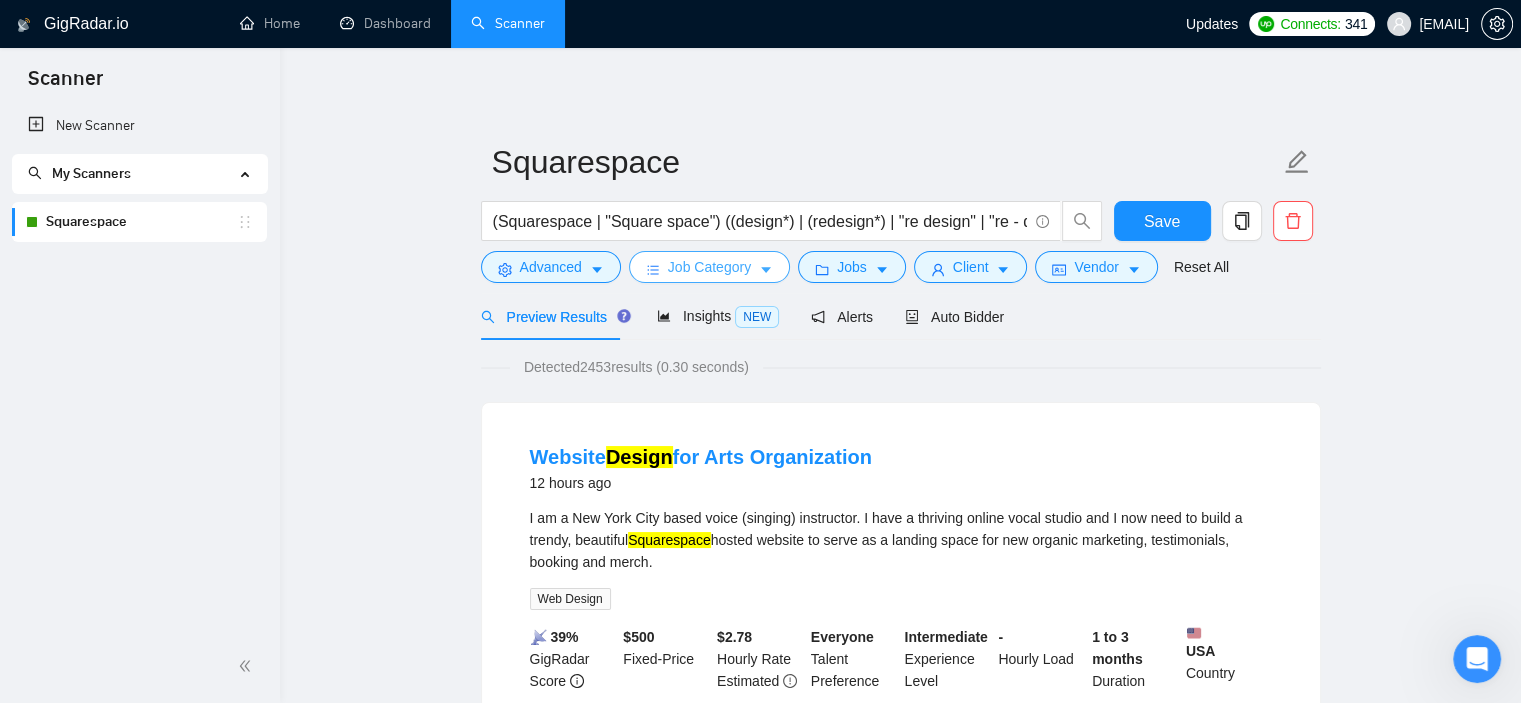 click on "Job Category" at bounding box center [709, 267] 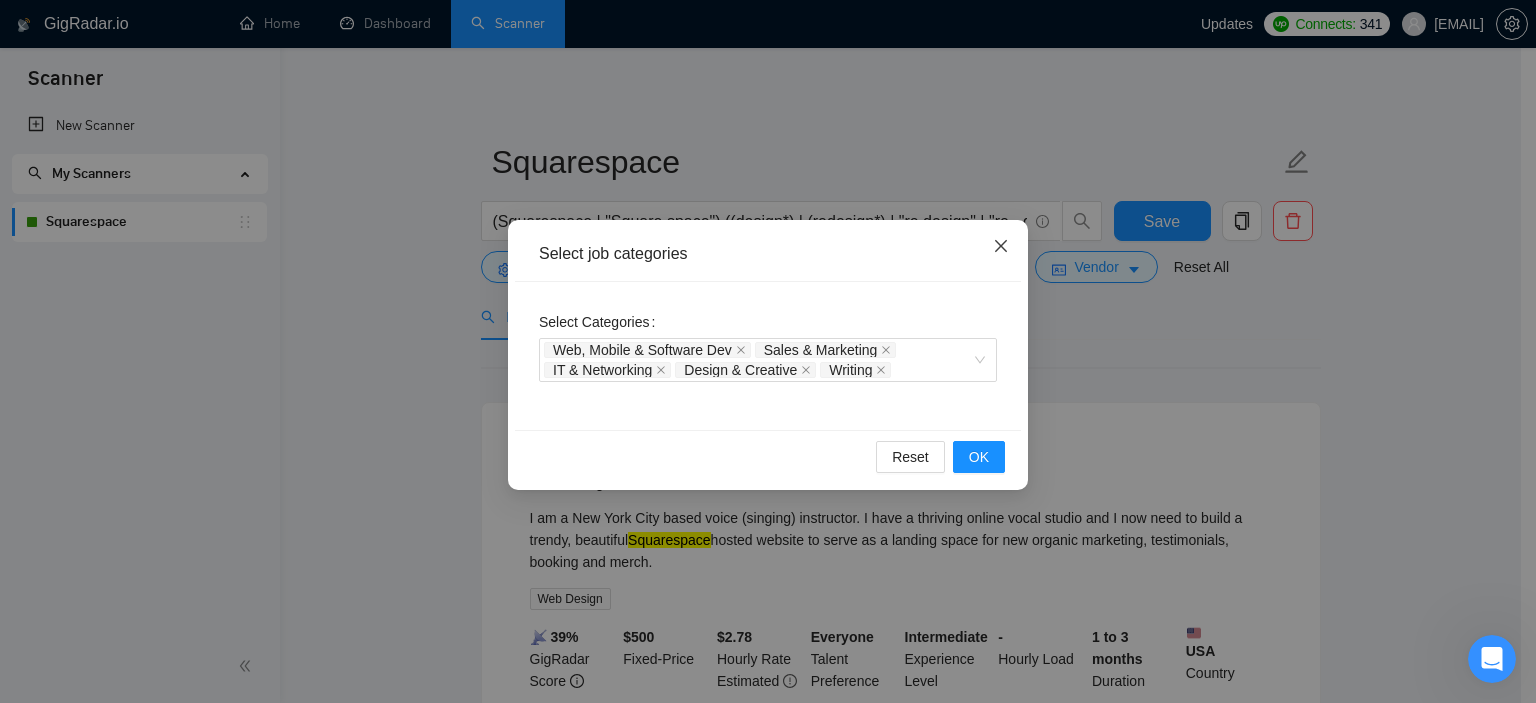 click at bounding box center [1001, 247] 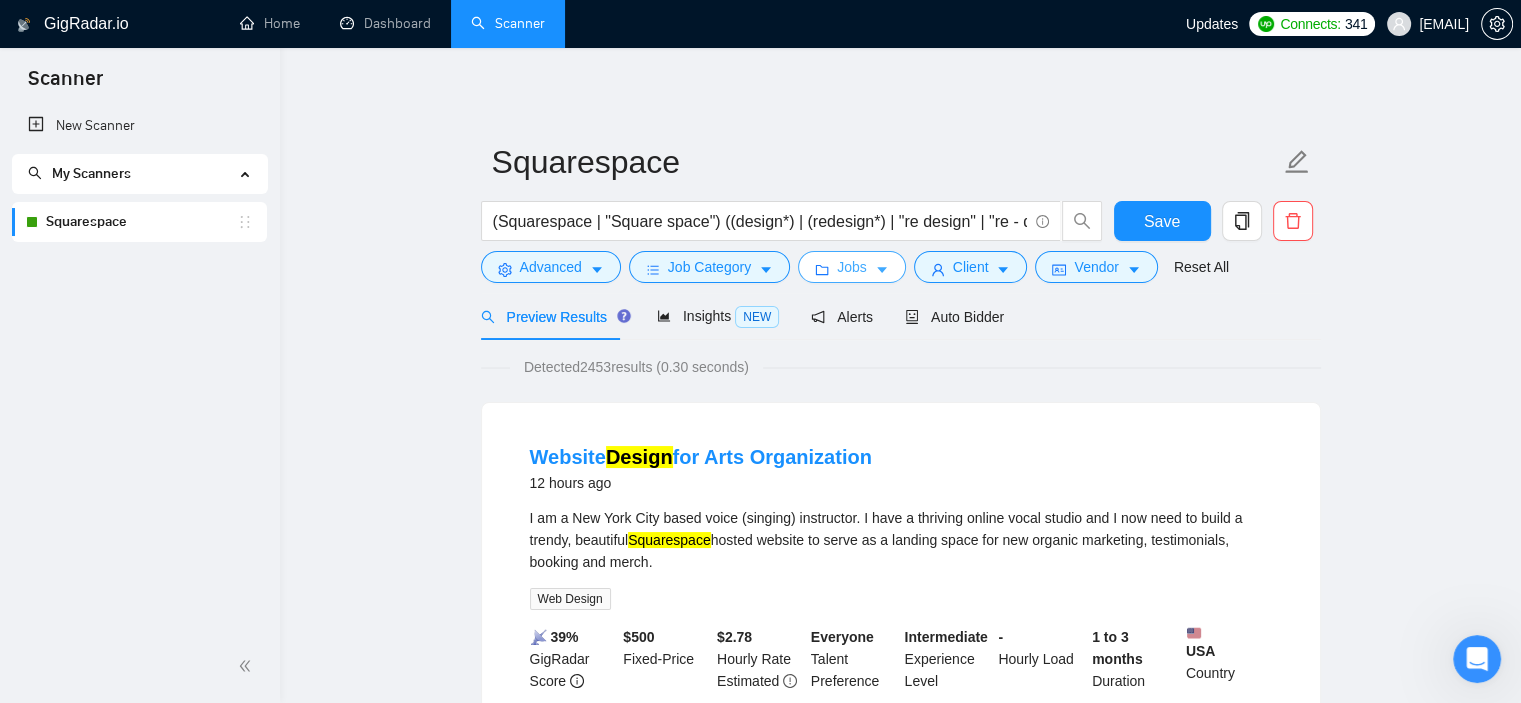 click on "Jobs" at bounding box center [852, 267] 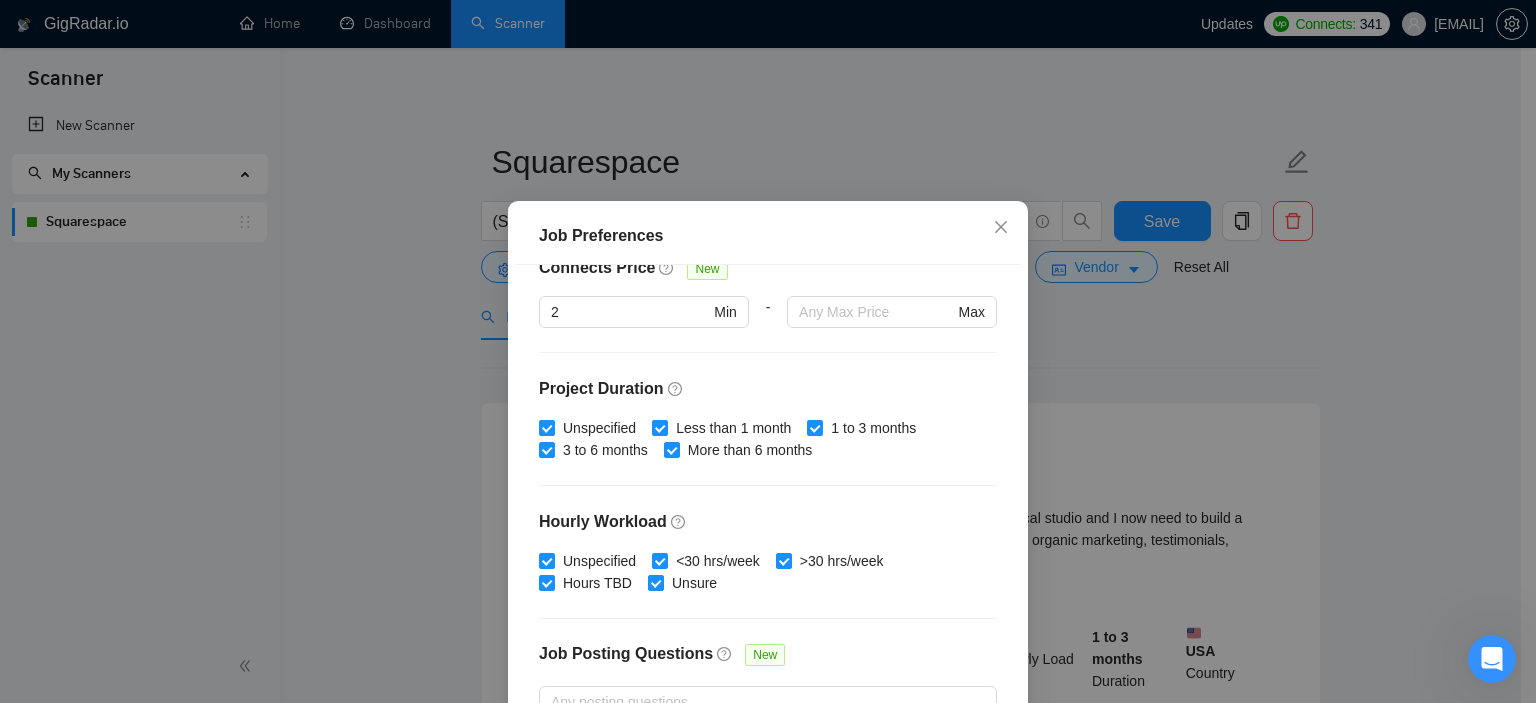 scroll, scrollTop: 635, scrollLeft: 0, axis: vertical 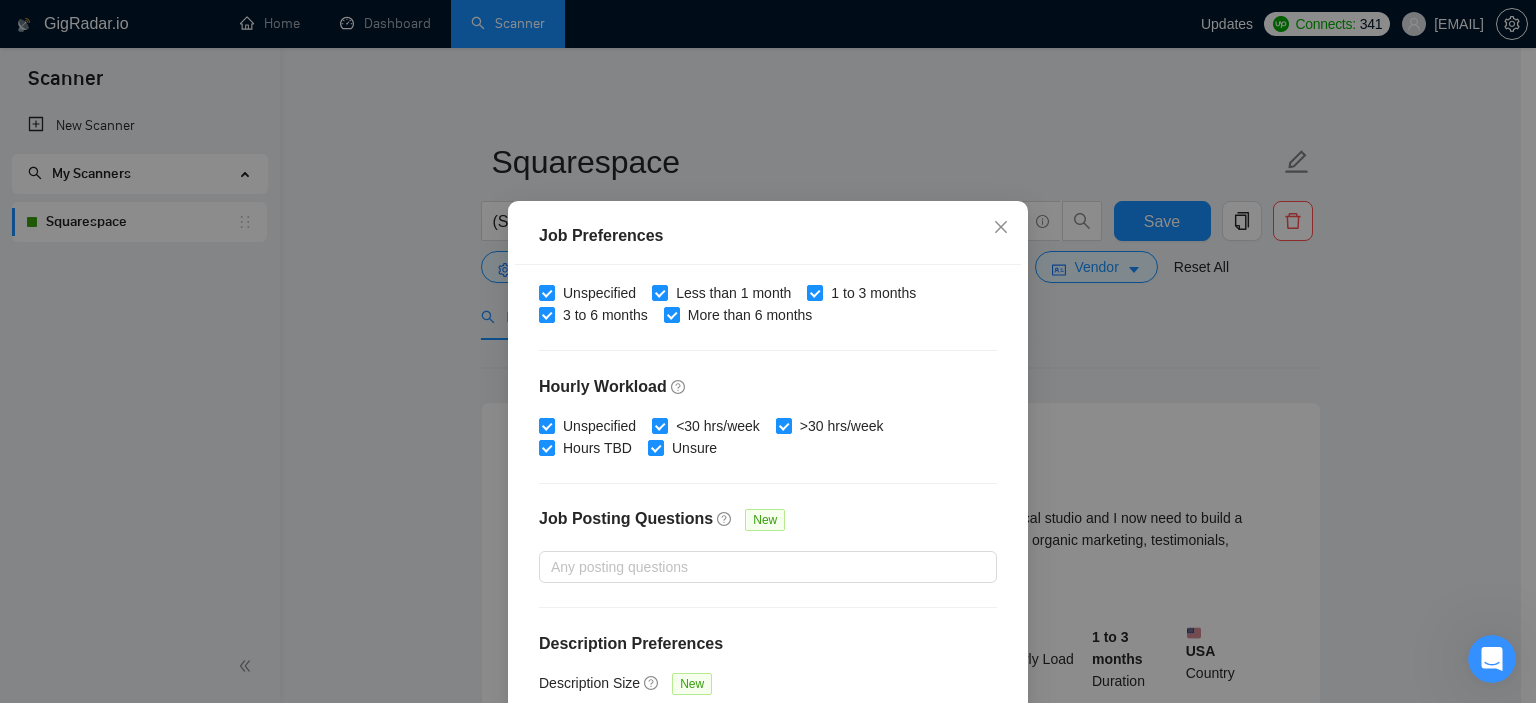 click on "Job Preferences Budget Project Type All Fixed Price Hourly Rate   Fixed Price Budget $ 500 Min - $ Max Estimate Fixed Price When It’s Not Available New   Hourly Rate Price Budget $ 40 Min - $ Max Estimate Hourly Rate When It’s Not Available New Include Budget Placeholders Include Jobs with Unspecified Budget   Connects Price New 2 Min - Max Project Duration   Unspecified Less than 1 month 1 to 3 months 3 to 6 months More than 6 months Hourly Workload   Unspecified <30 hrs/week >30 hrs/week Hours TBD Unsure Job Posting Questions New   Any posting questions Description Preferences Description Size New   Any description size Reset OK" at bounding box center [768, 351] 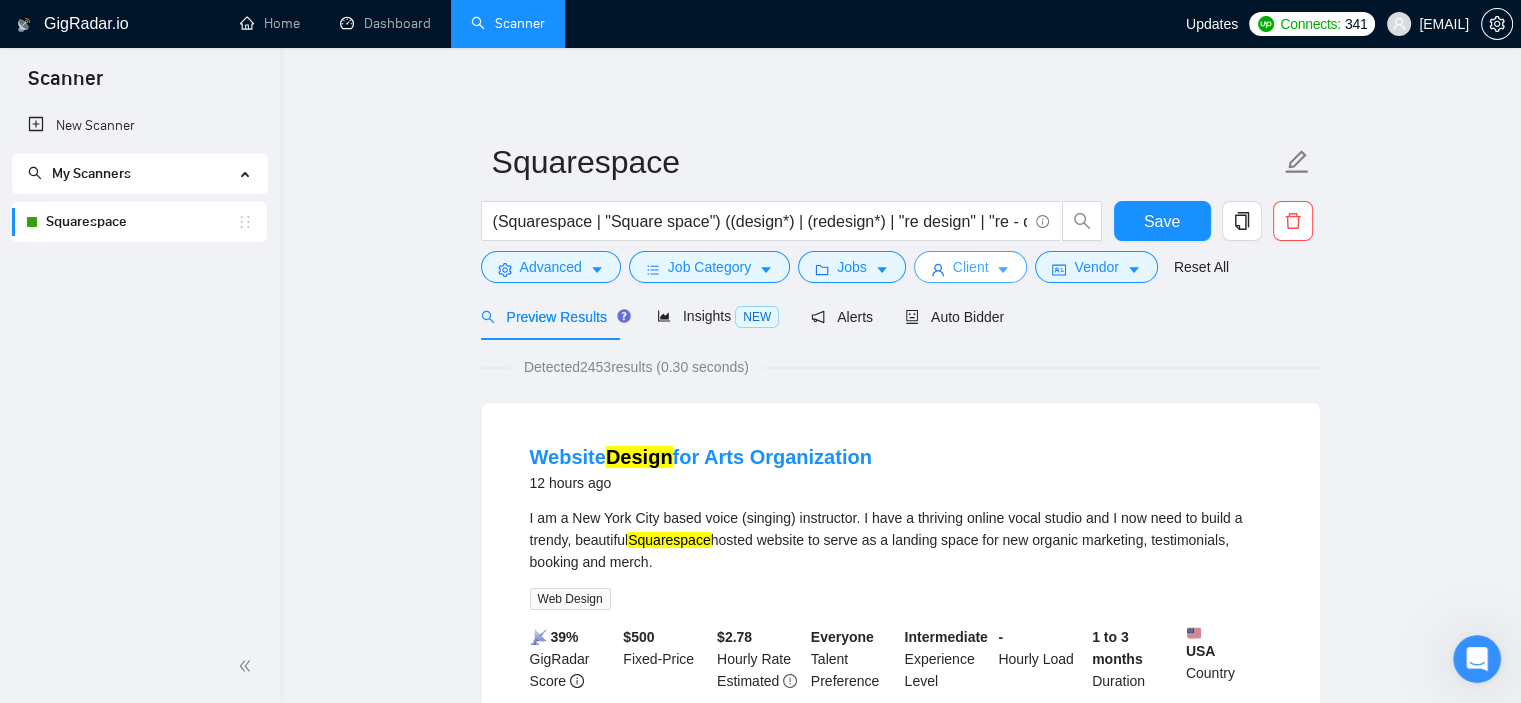 click on "Client" at bounding box center [971, 267] 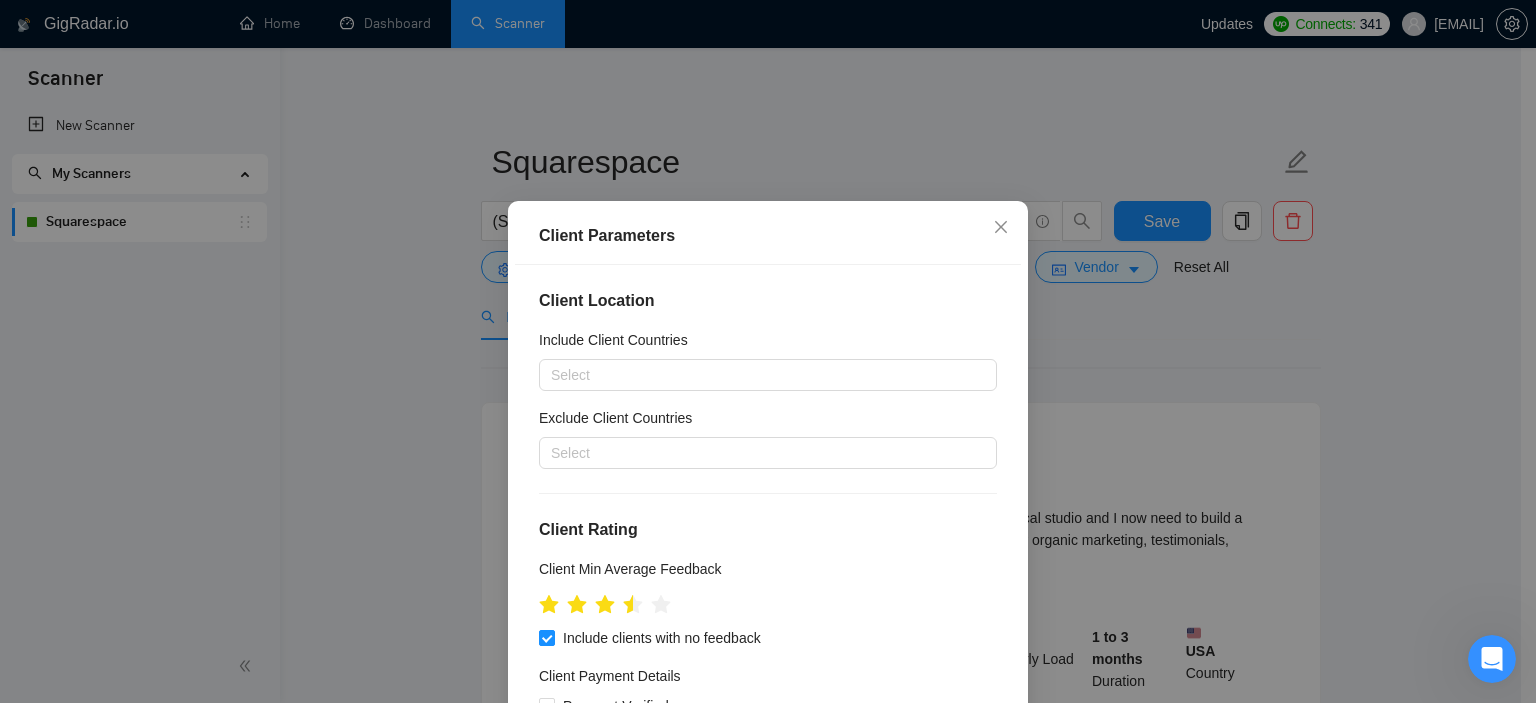 scroll, scrollTop: 400, scrollLeft: 0, axis: vertical 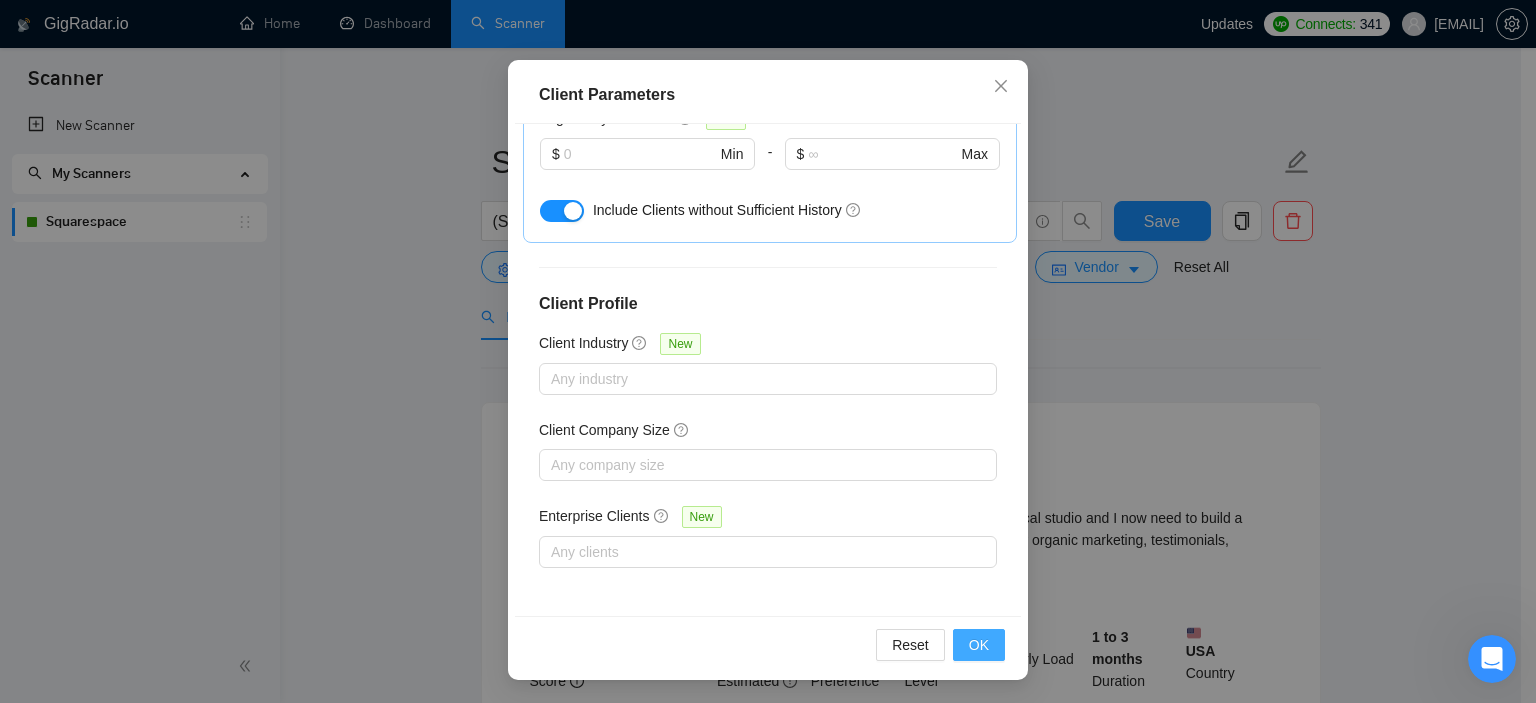 click on "OK" at bounding box center [979, 645] 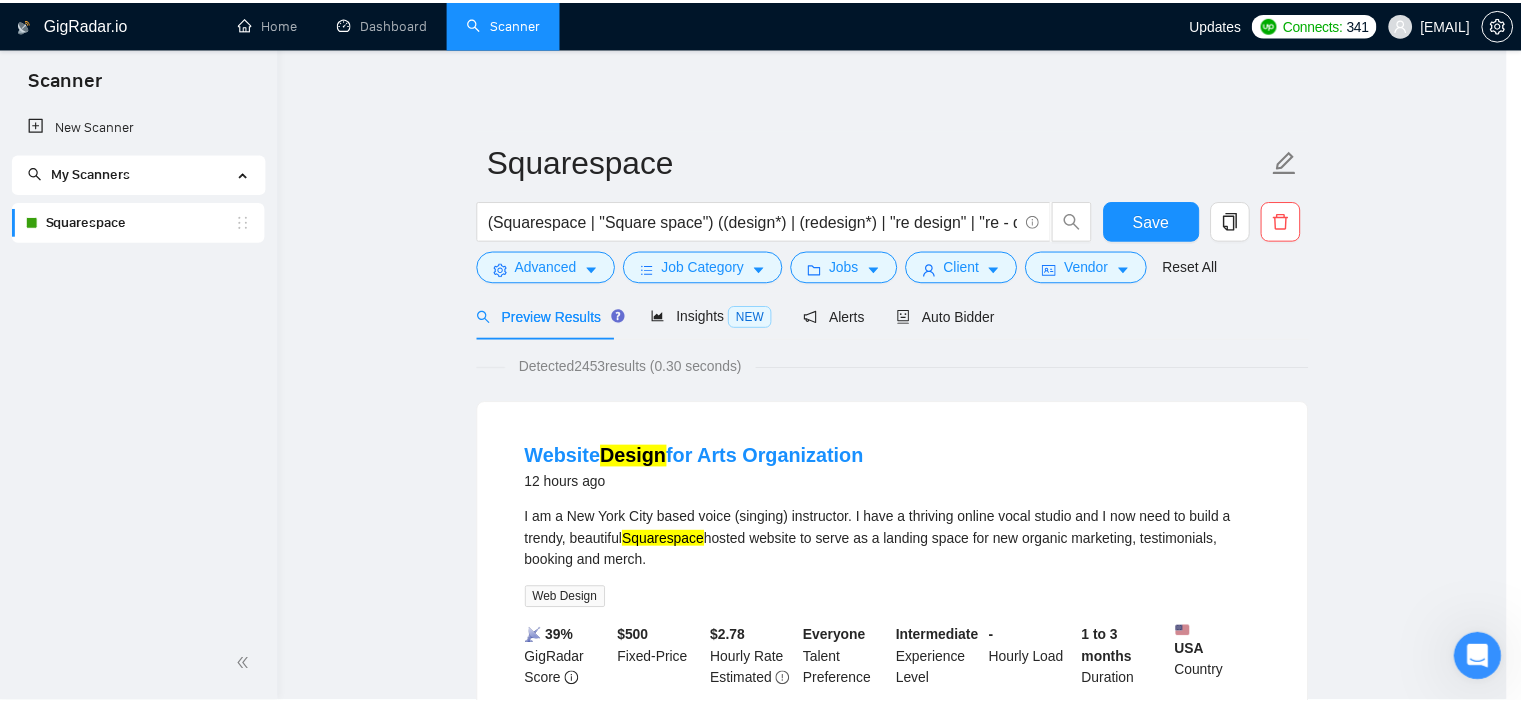 scroll, scrollTop: 60, scrollLeft: 0, axis: vertical 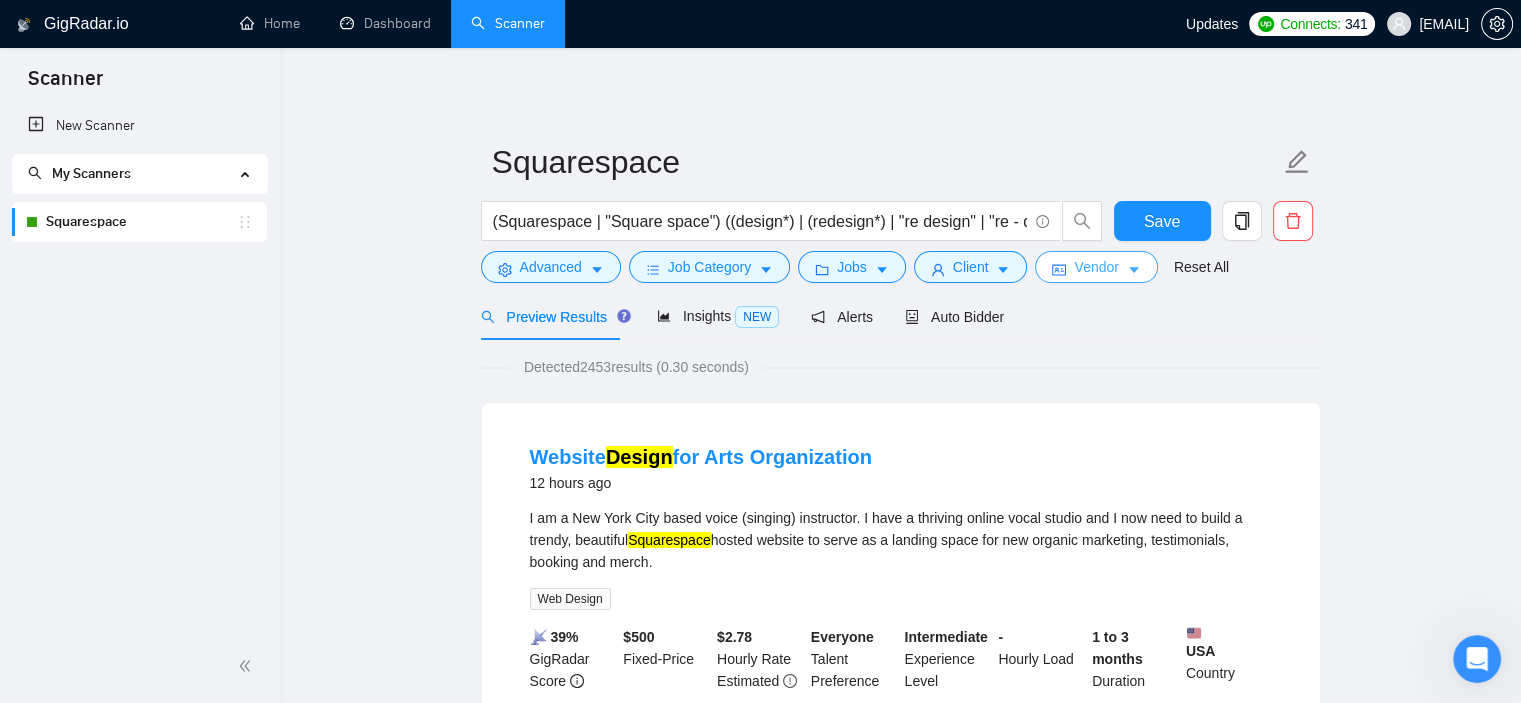 click on "Vendor" at bounding box center [1096, 267] 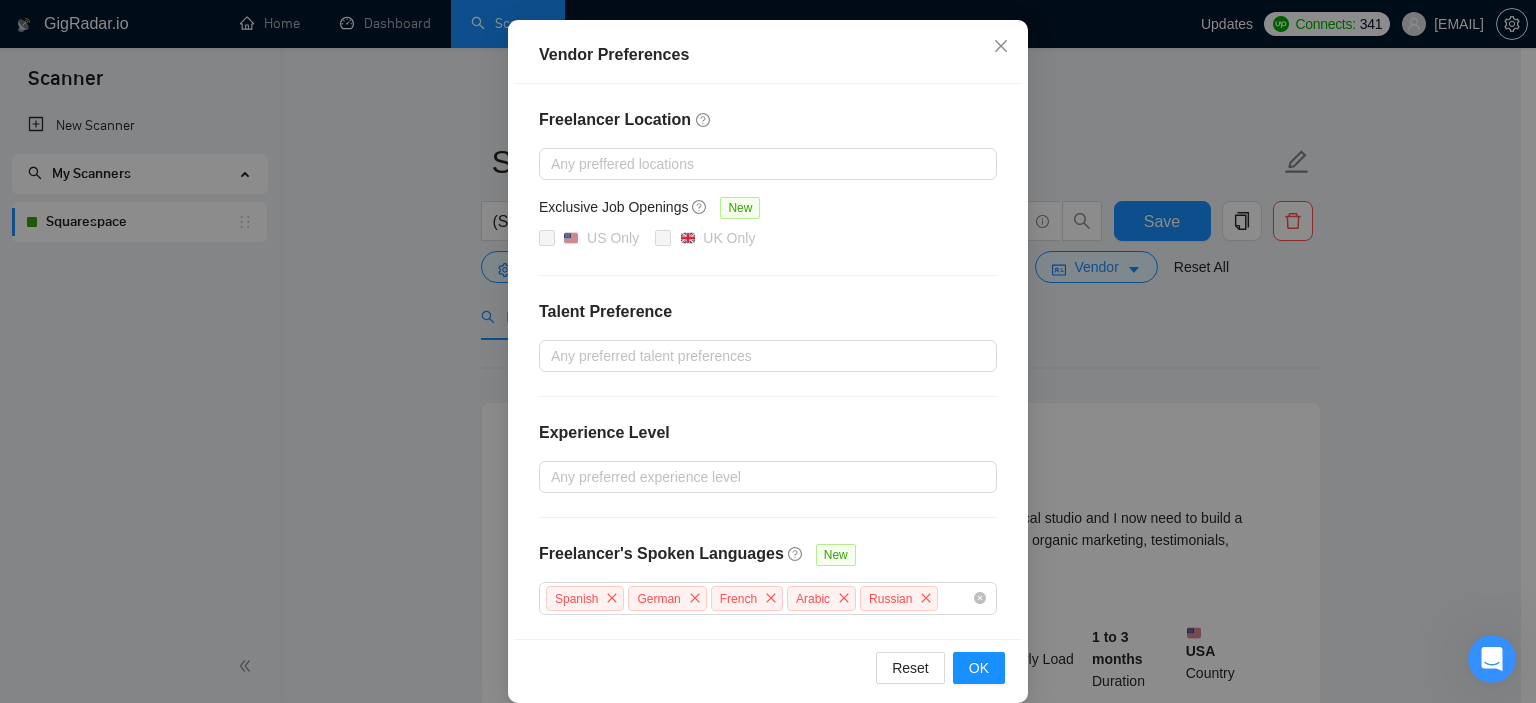scroll, scrollTop: 220, scrollLeft: 0, axis: vertical 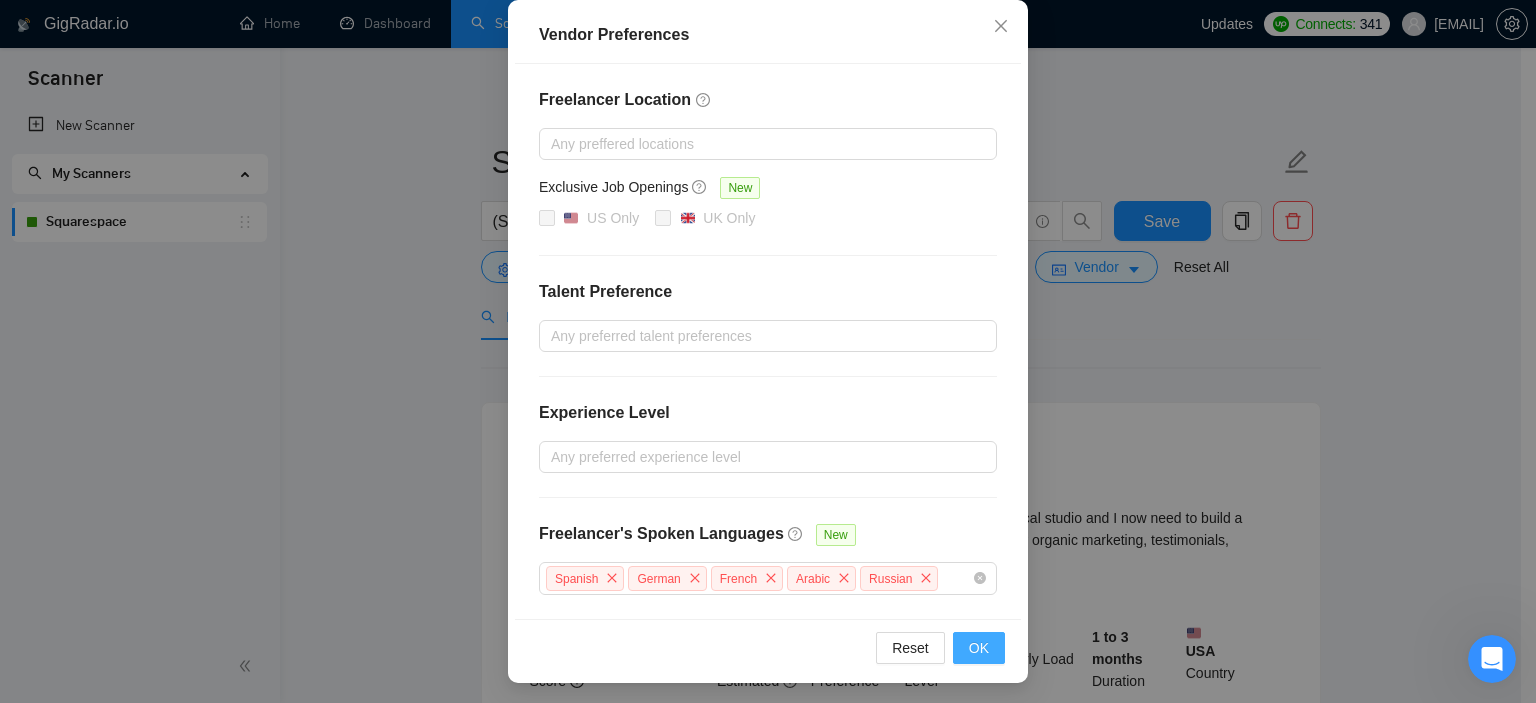 click on "OK" at bounding box center (979, 648) 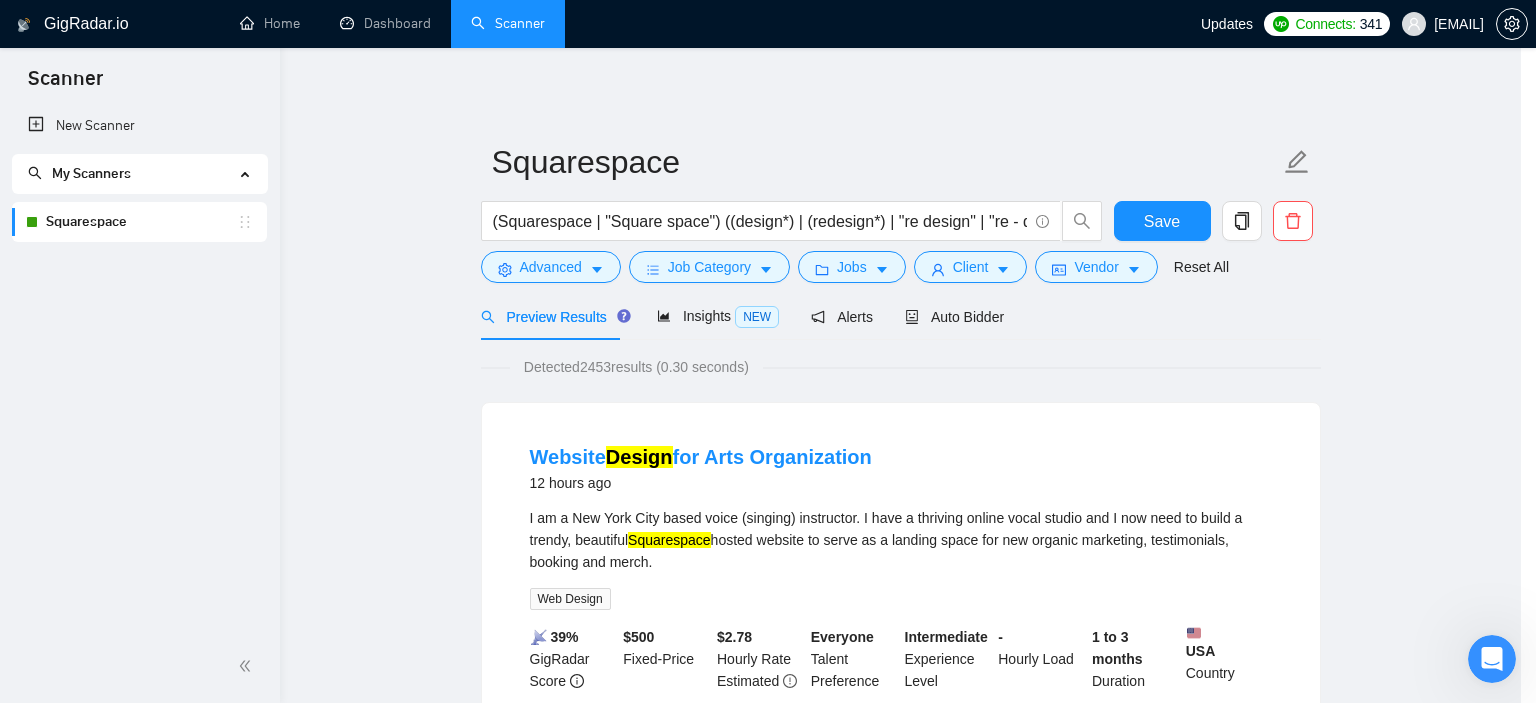 scroll, scrollTop: 120, scrollLeft: 0, axis: vertical 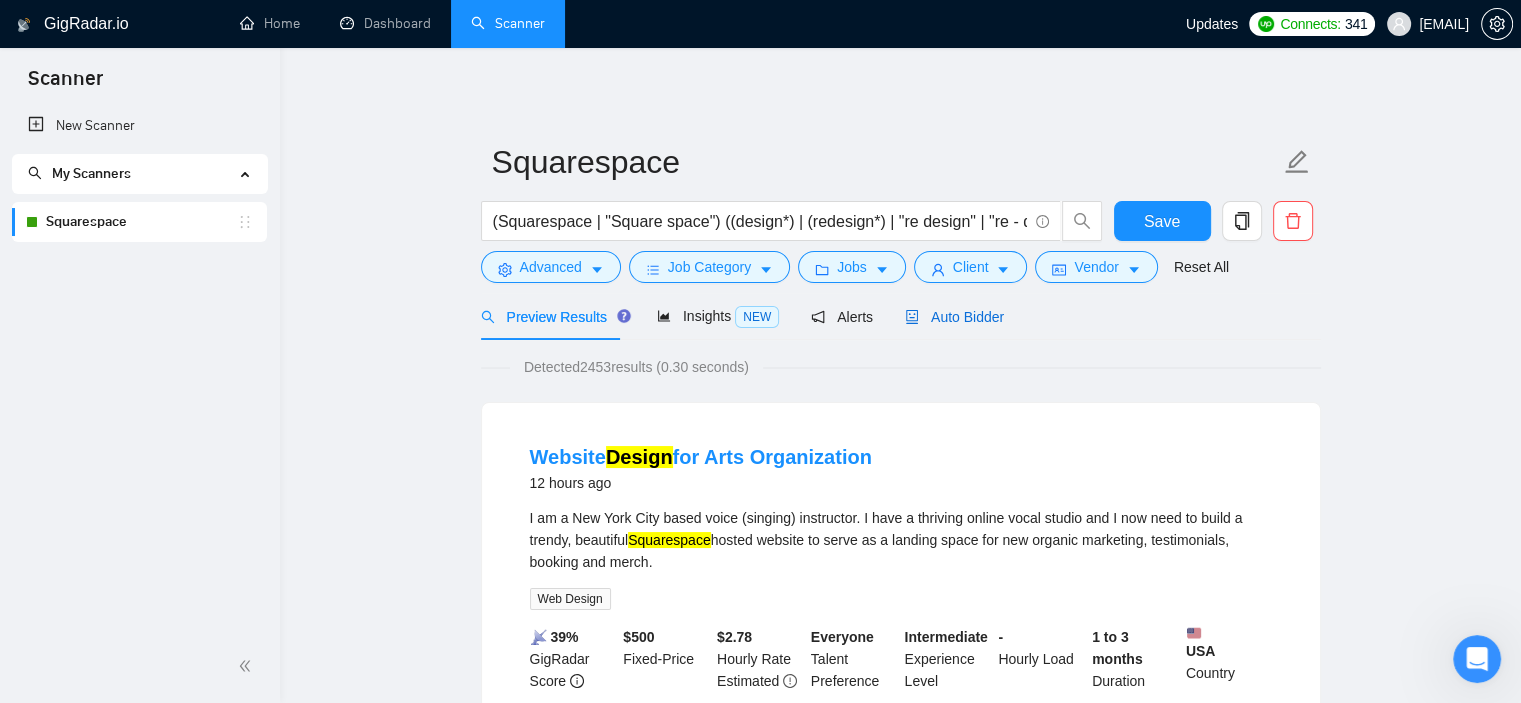 click on "Auto Bidder" at bounding box center (954, 317) 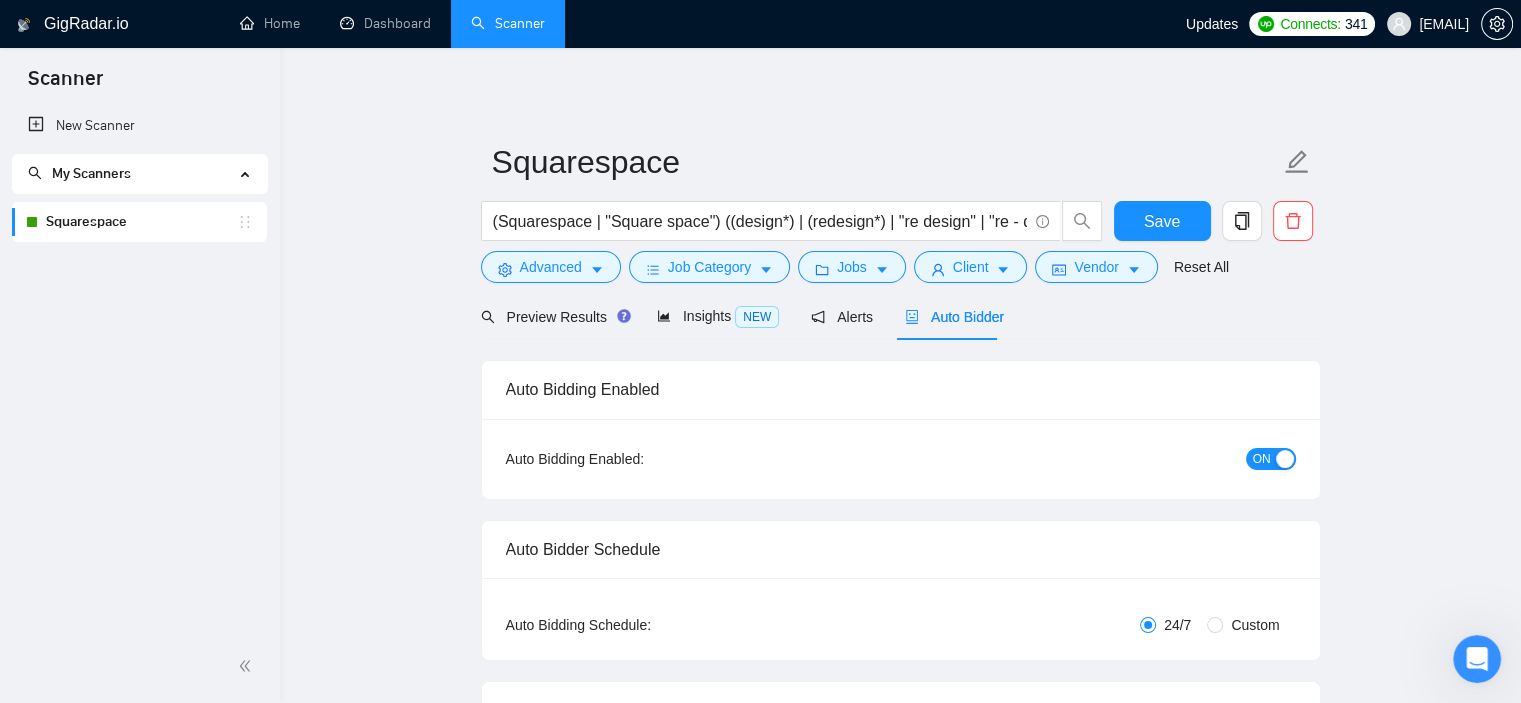 type 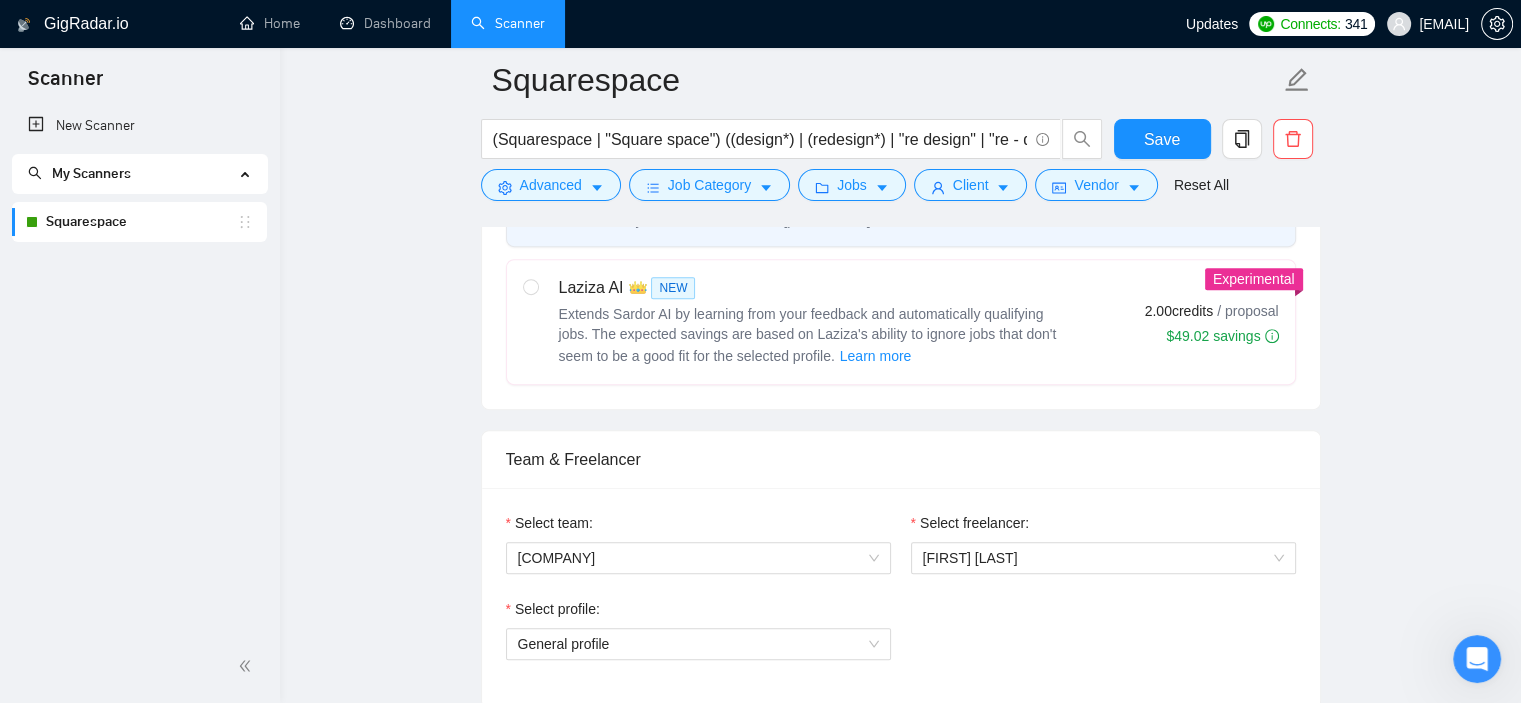 scroll, scrollTop: 1200, scrollLeft: 0, axis: vertical 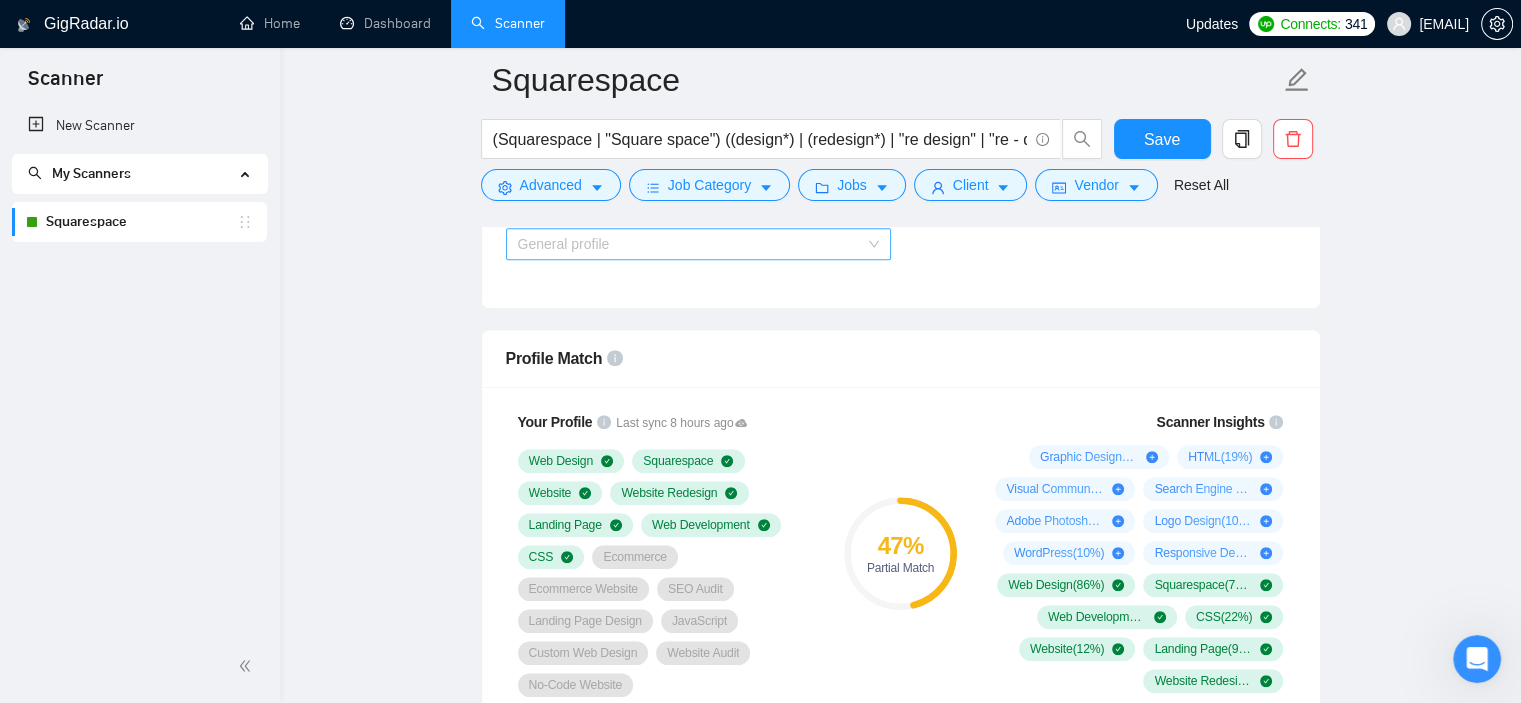 click on "General profile" at bounding box center (698, 244) 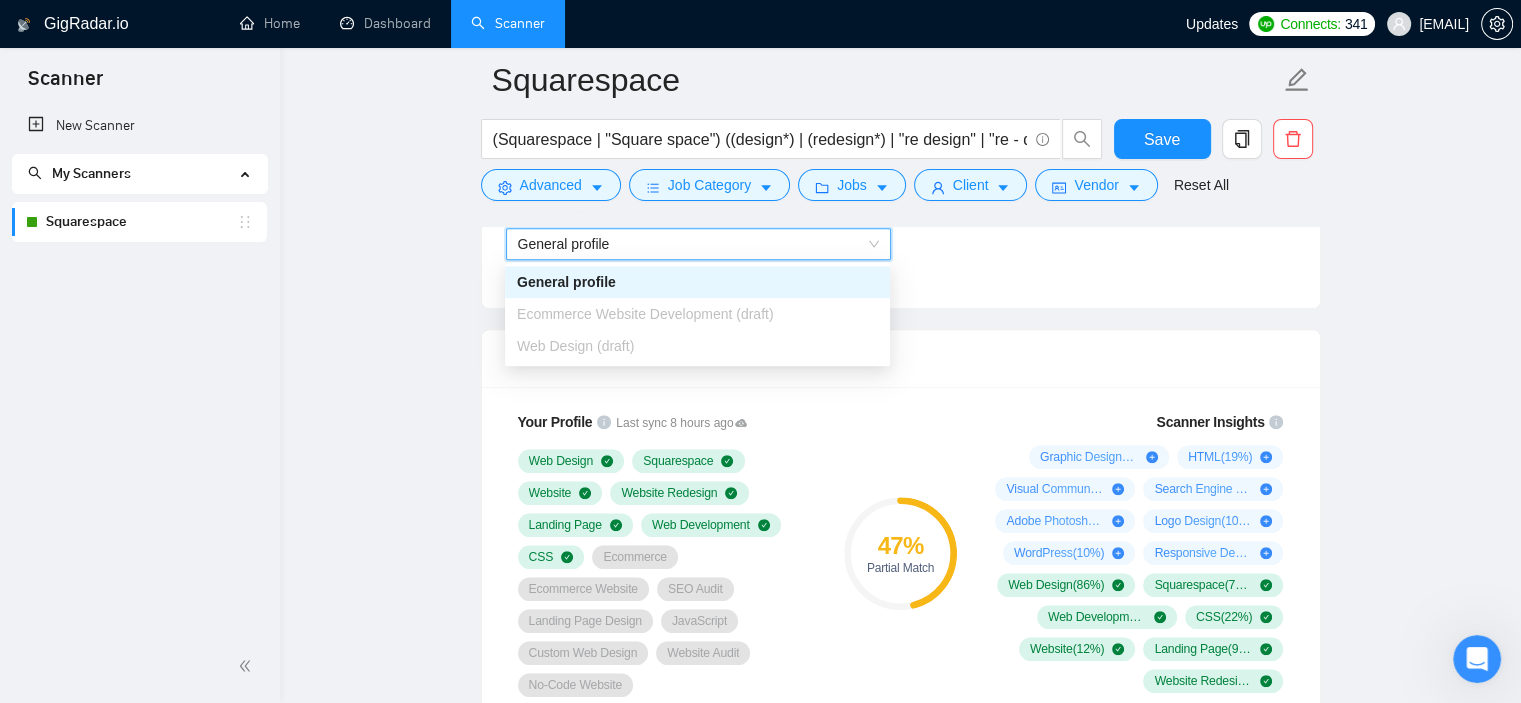 click on "Select team: [COMPANY] Select freelancer: [FIRST] [LAST] Select profile: General profile General profile" at bounding box center (901, 198) 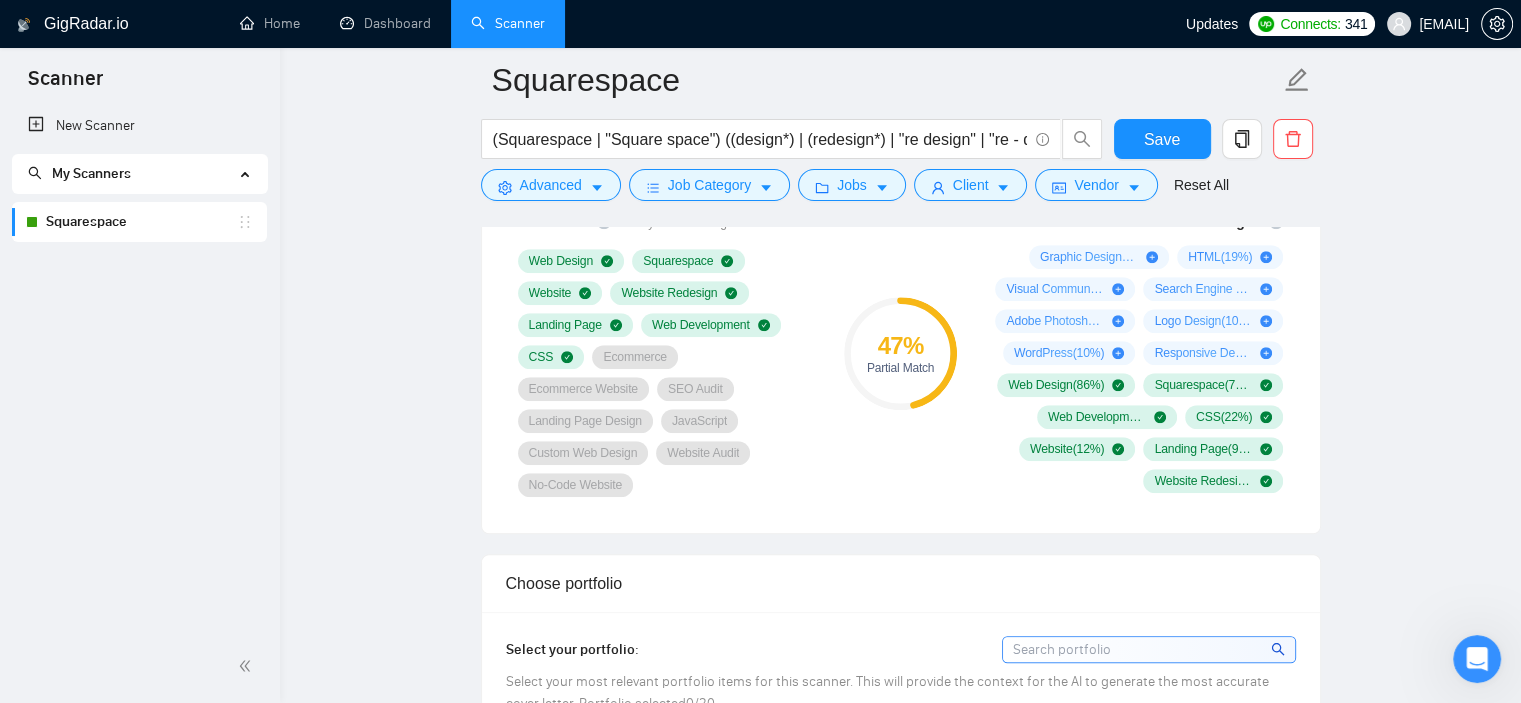 scroll, scrollTop: 1300, scrollLeft: 0, axis: vertical 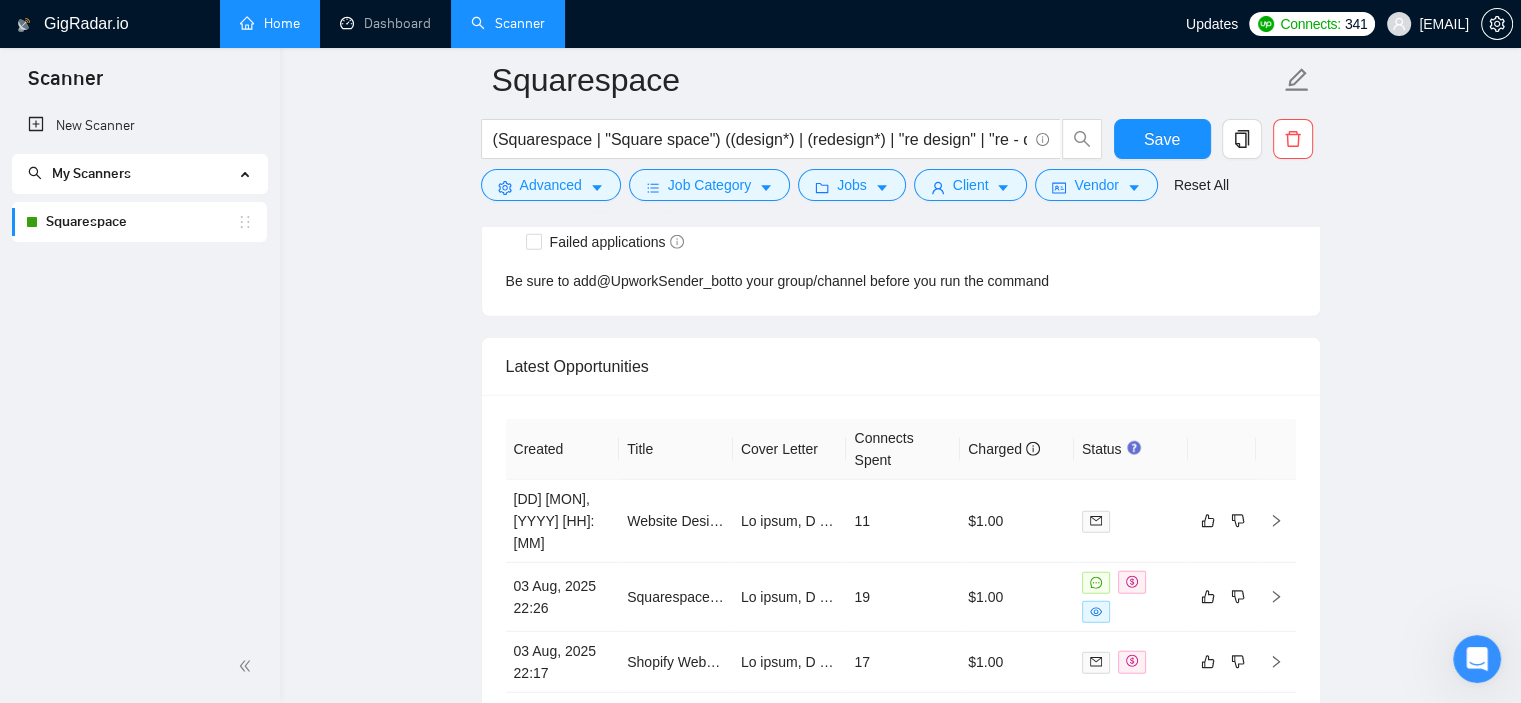 click on "Home" at bounding box center [270, 23] 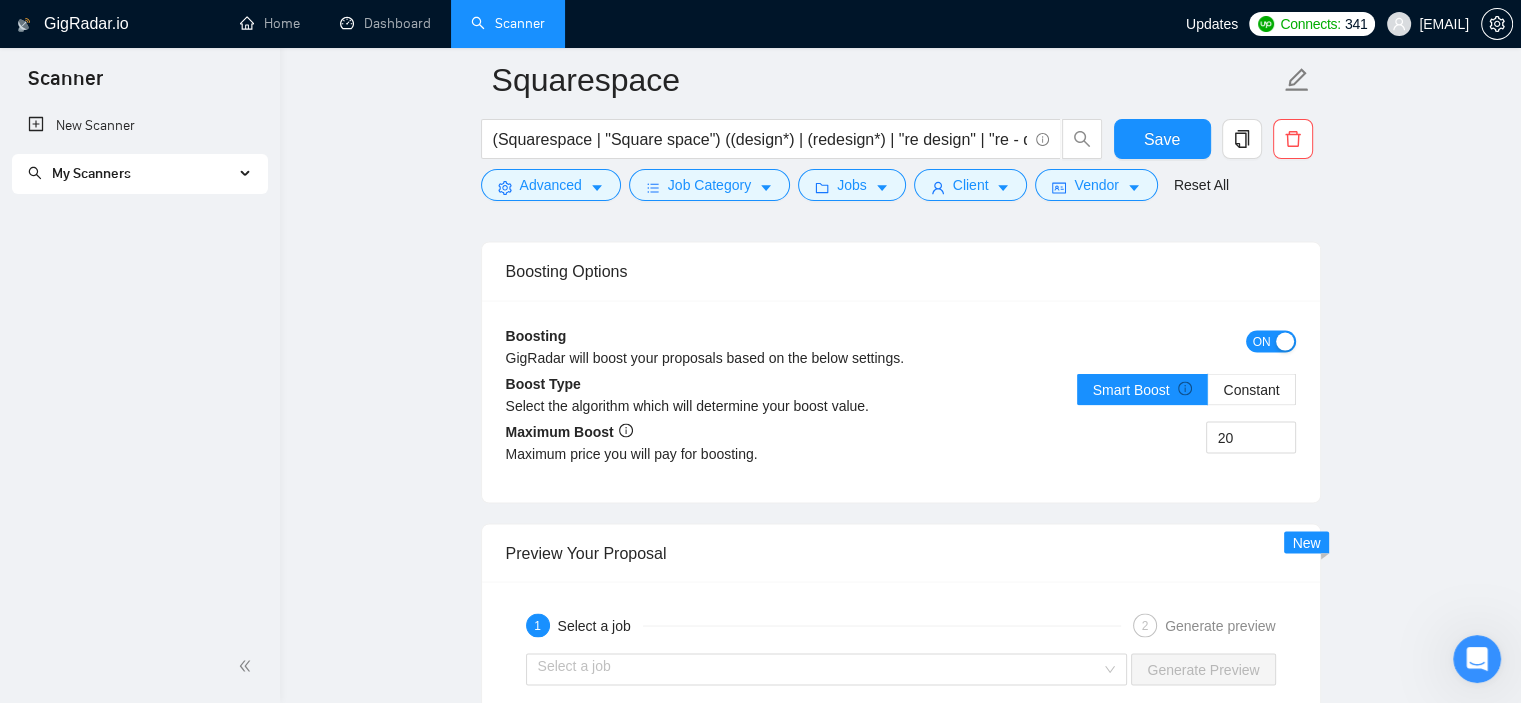 scroll, scrollTop: 2998, scrollLeft: 0, axis: vertical 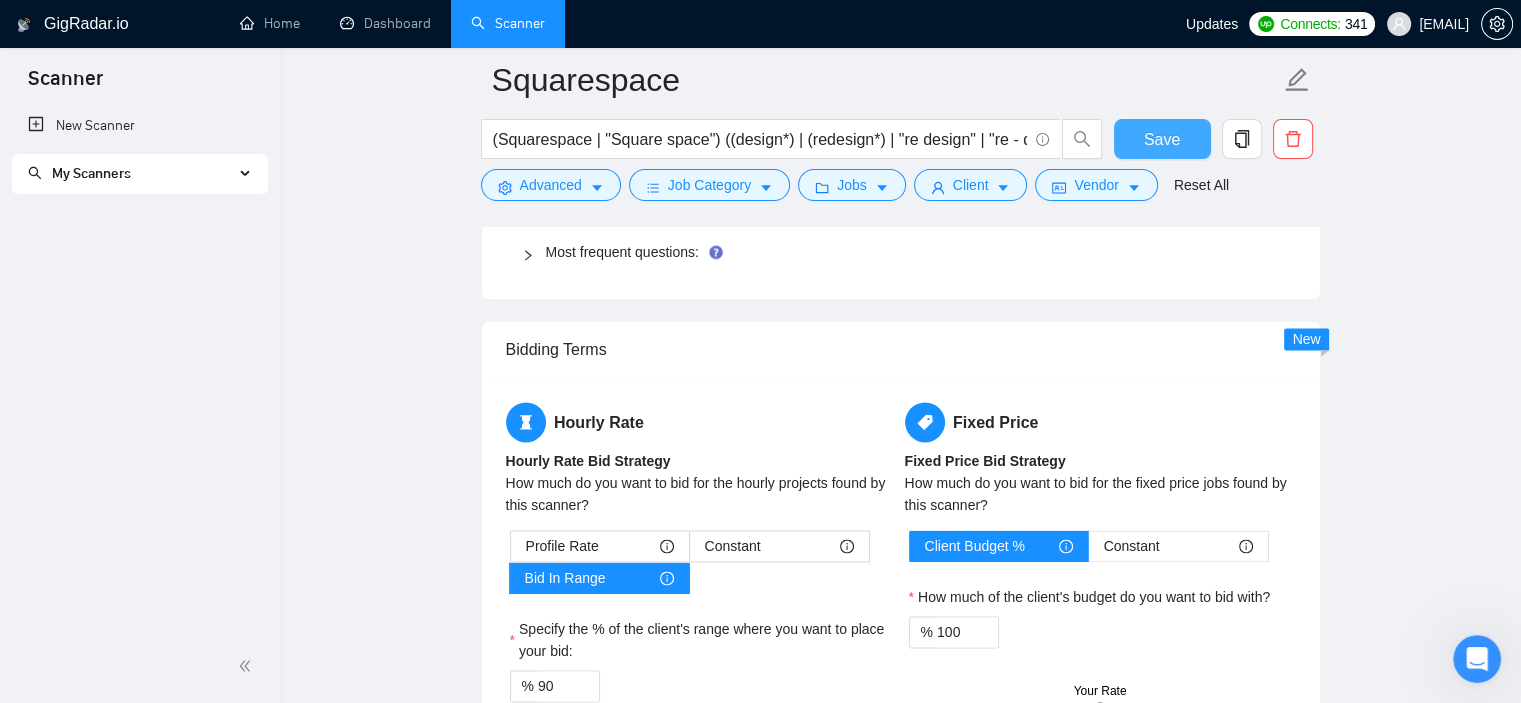 click on "Save" at bounding box center [1162, 139] 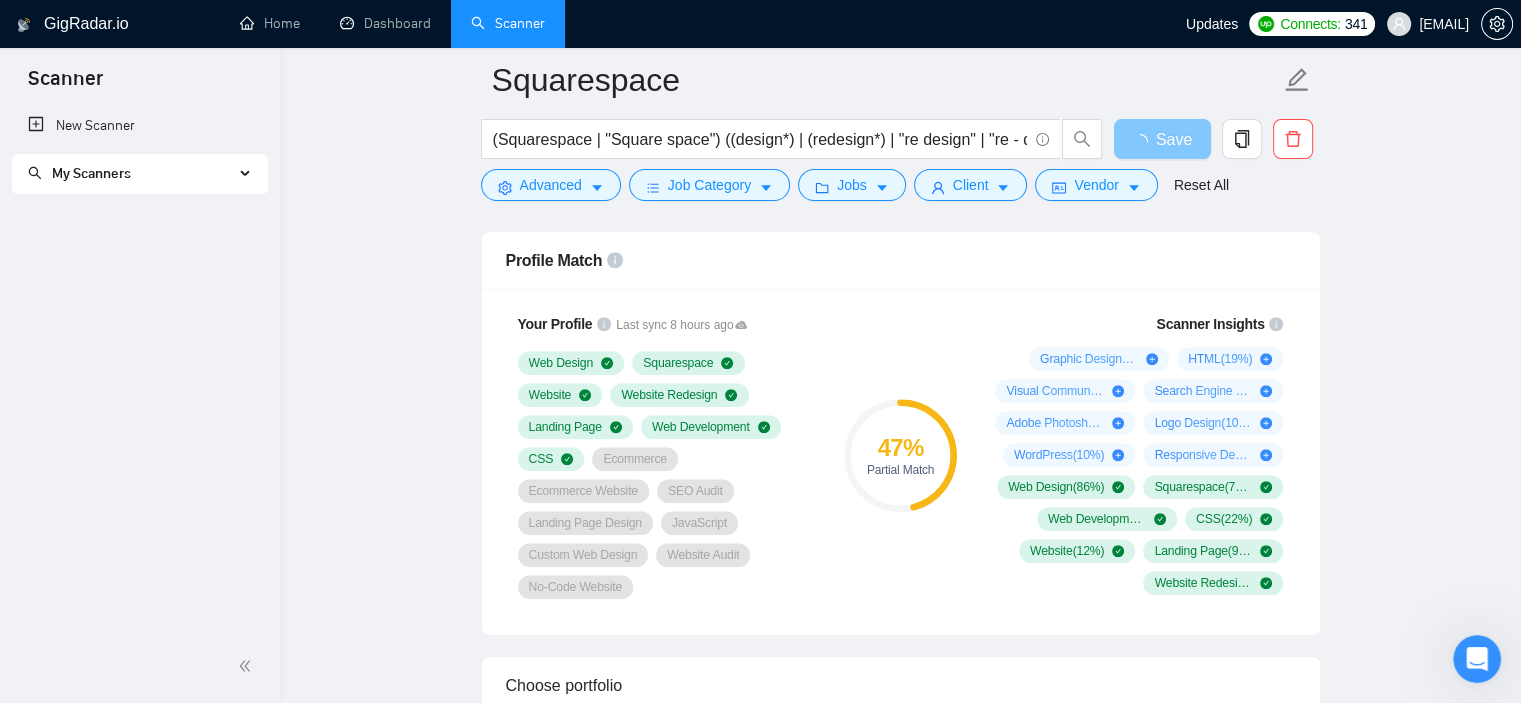 scroll, scrollTop: 598, scrollLeft: 0, axis: vertical 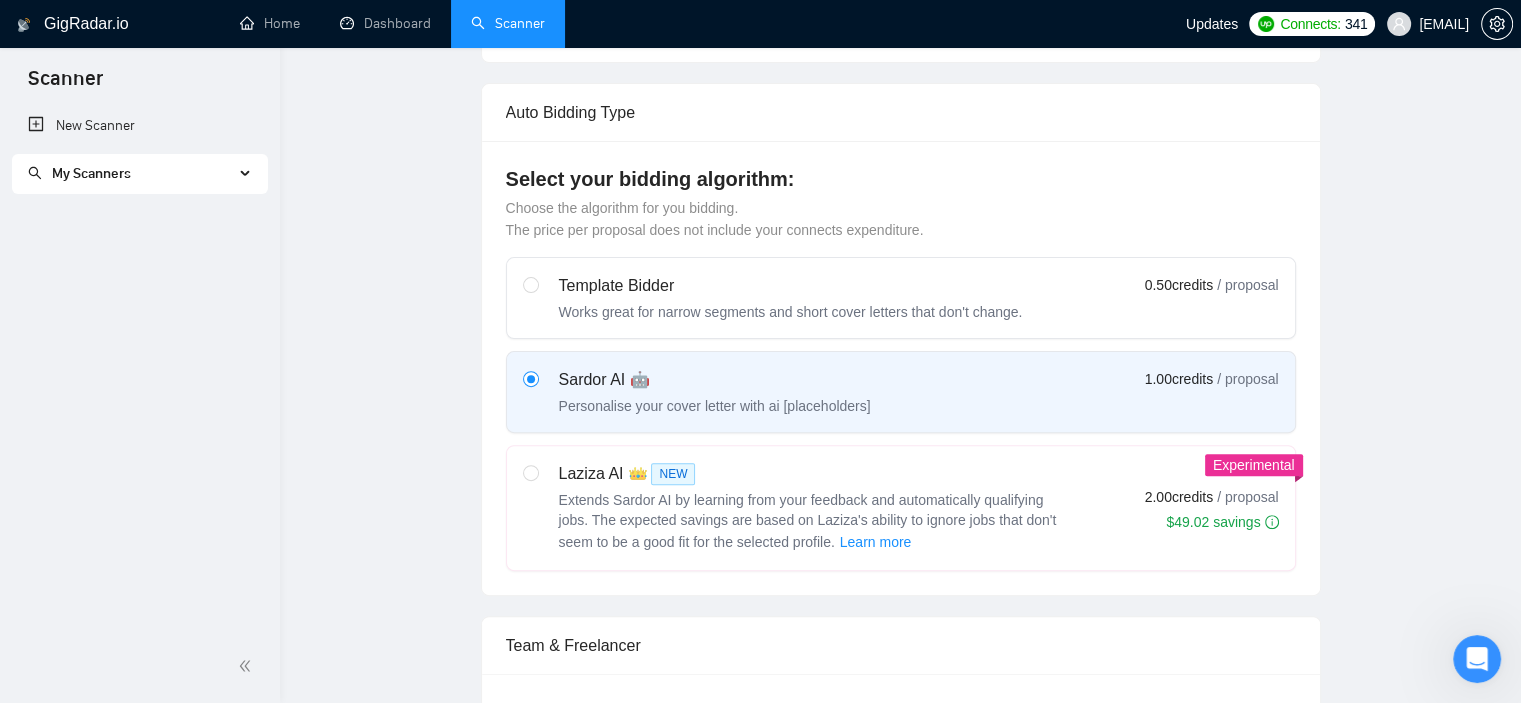 type 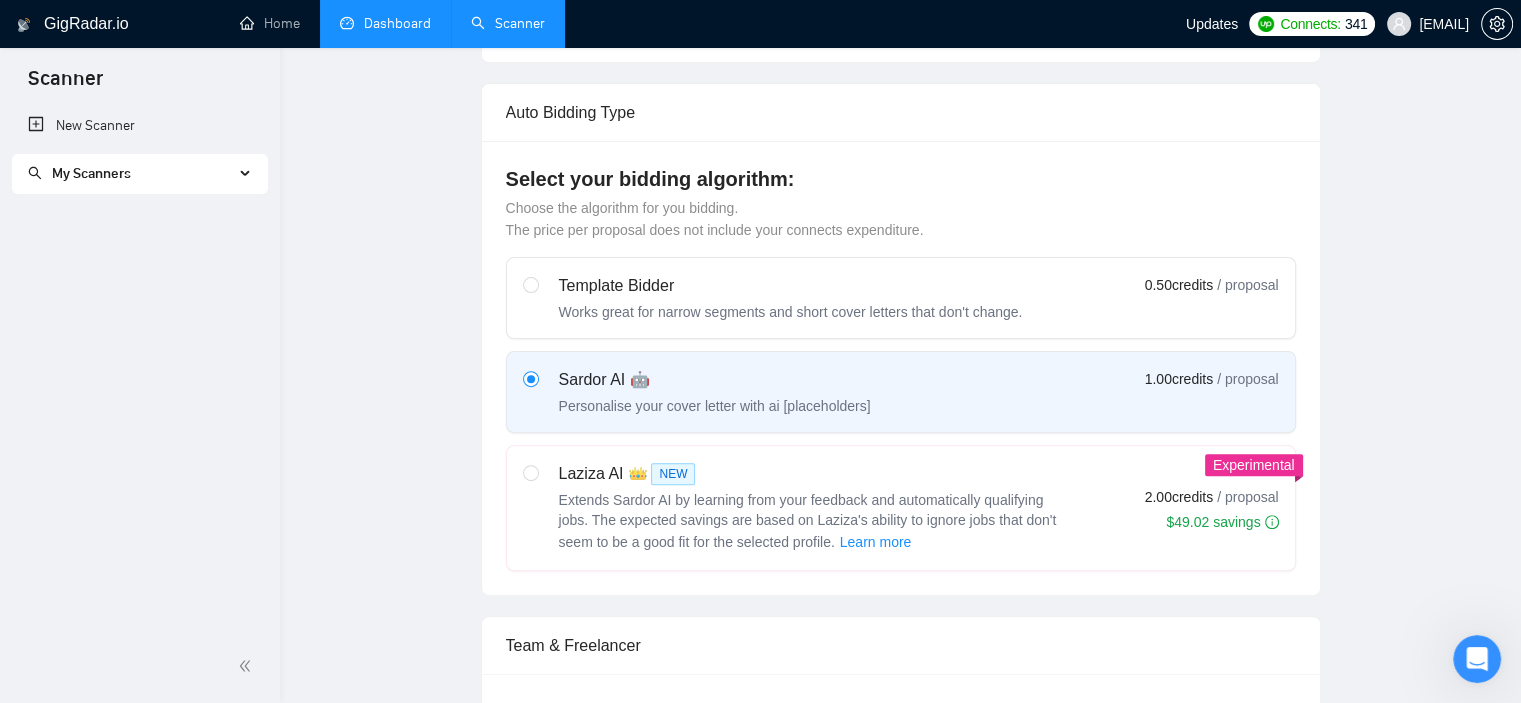 checkbox on "true" 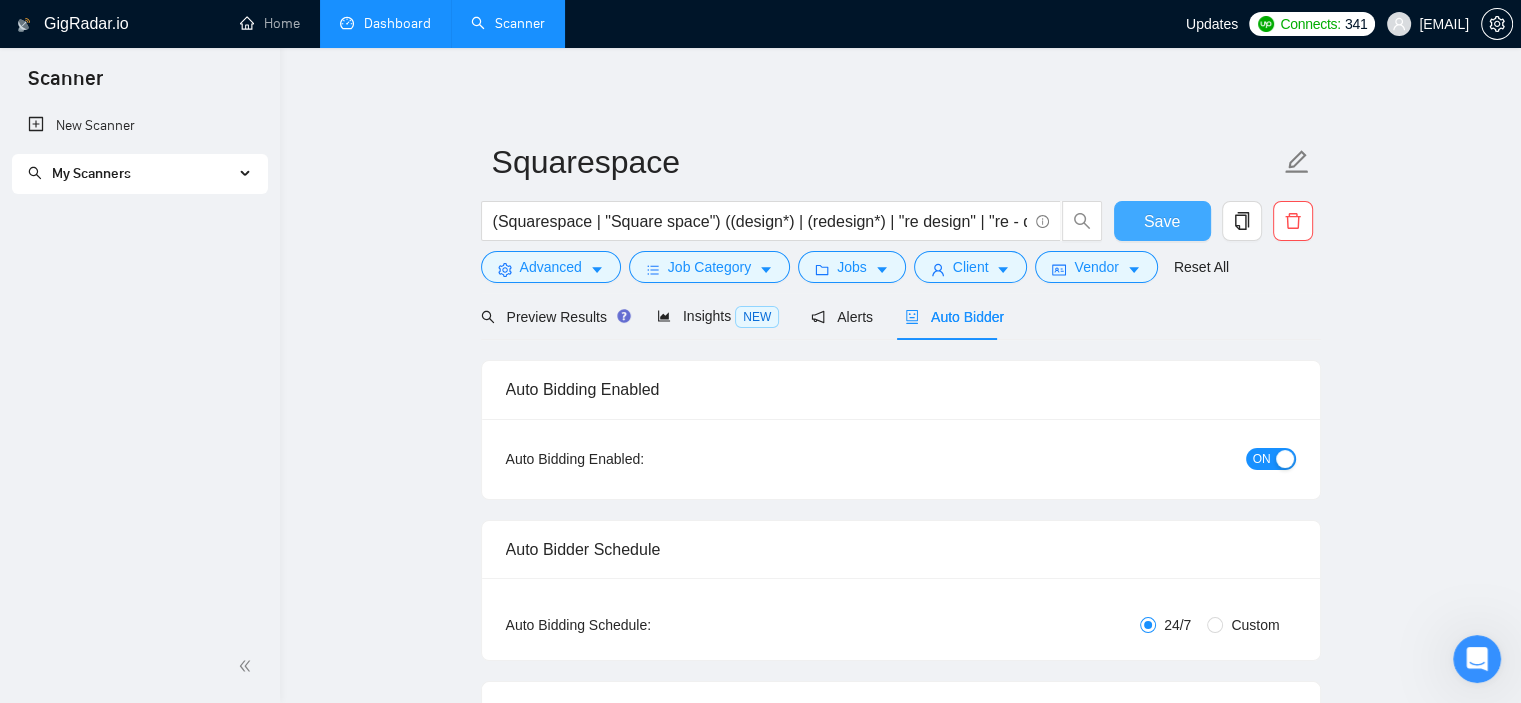 type 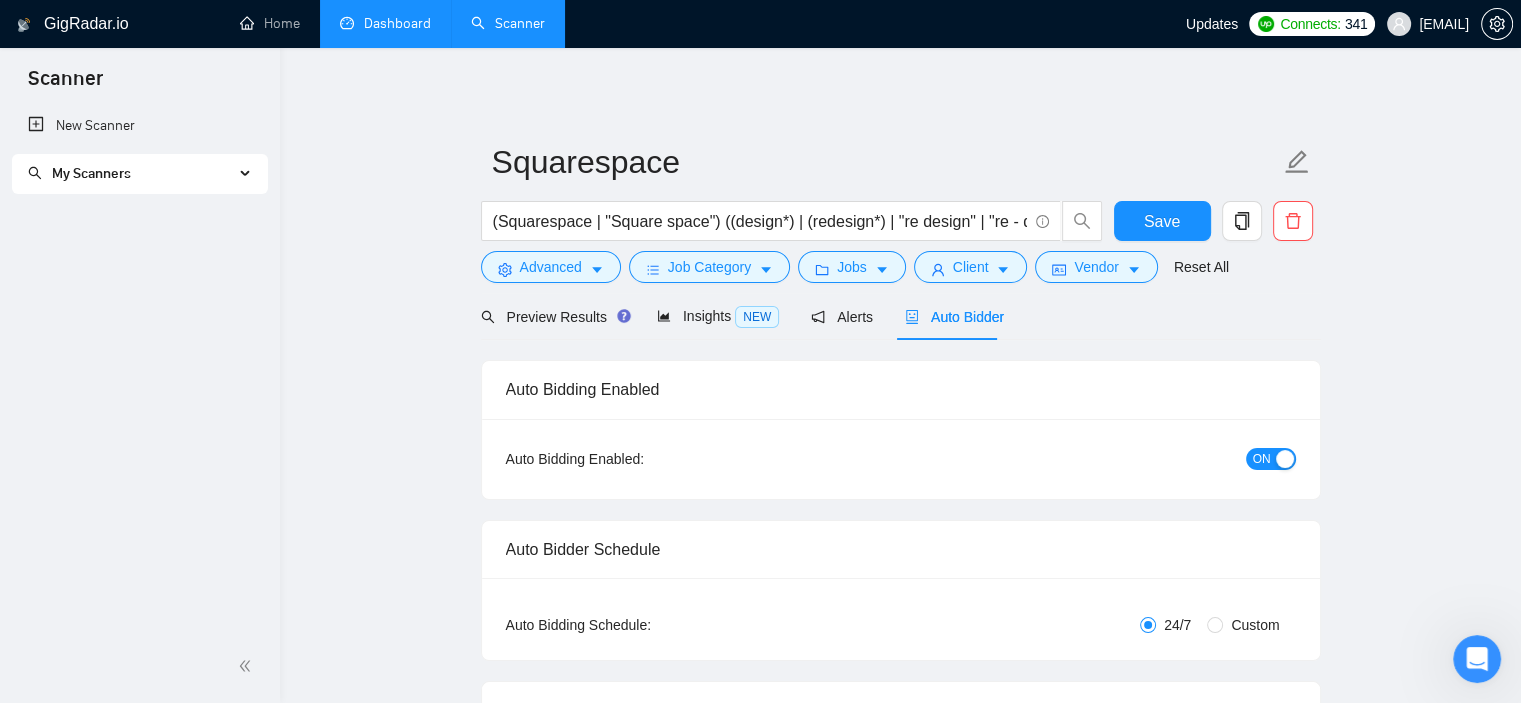 click on "Dashboard" at bounding box center [385, 23] 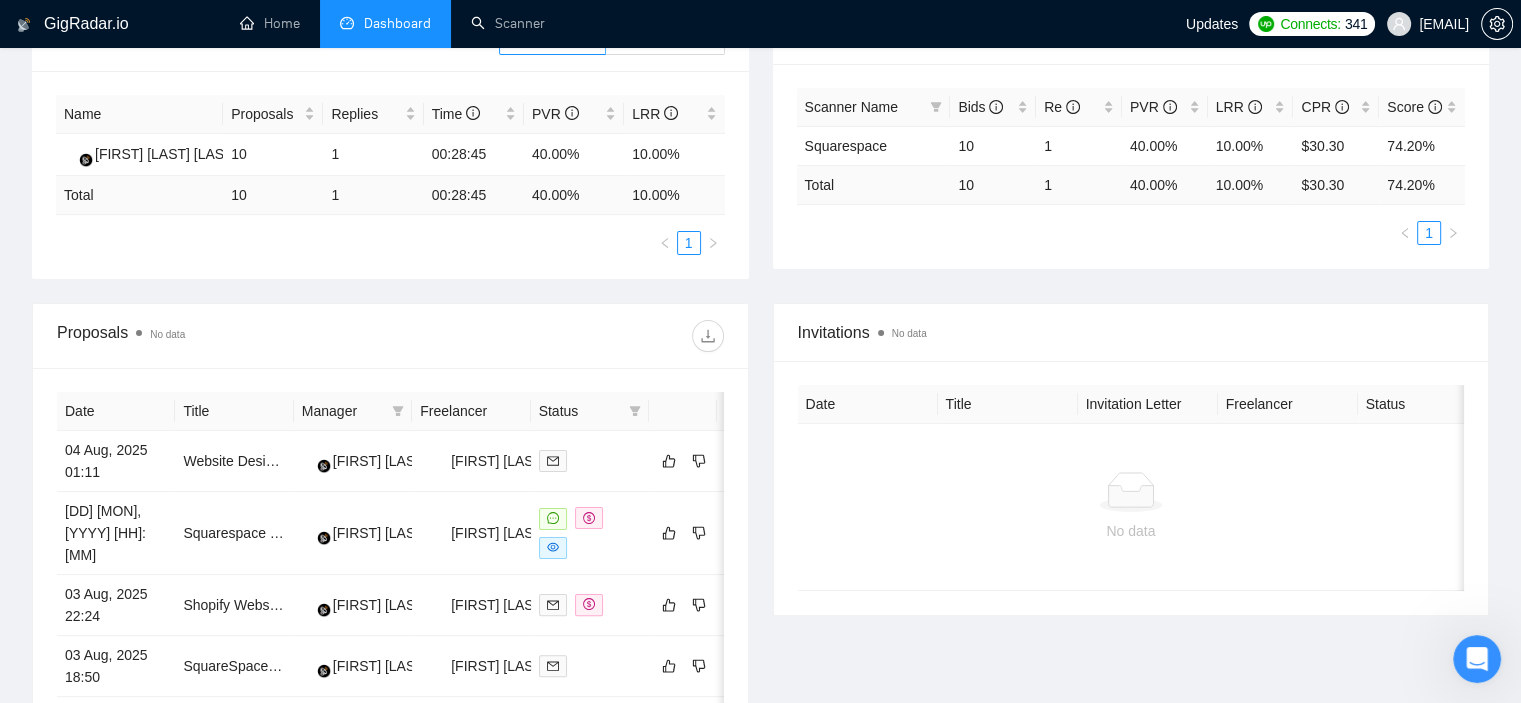 scroll, scrollTop: 0, scrollLeft: 0, axis: both 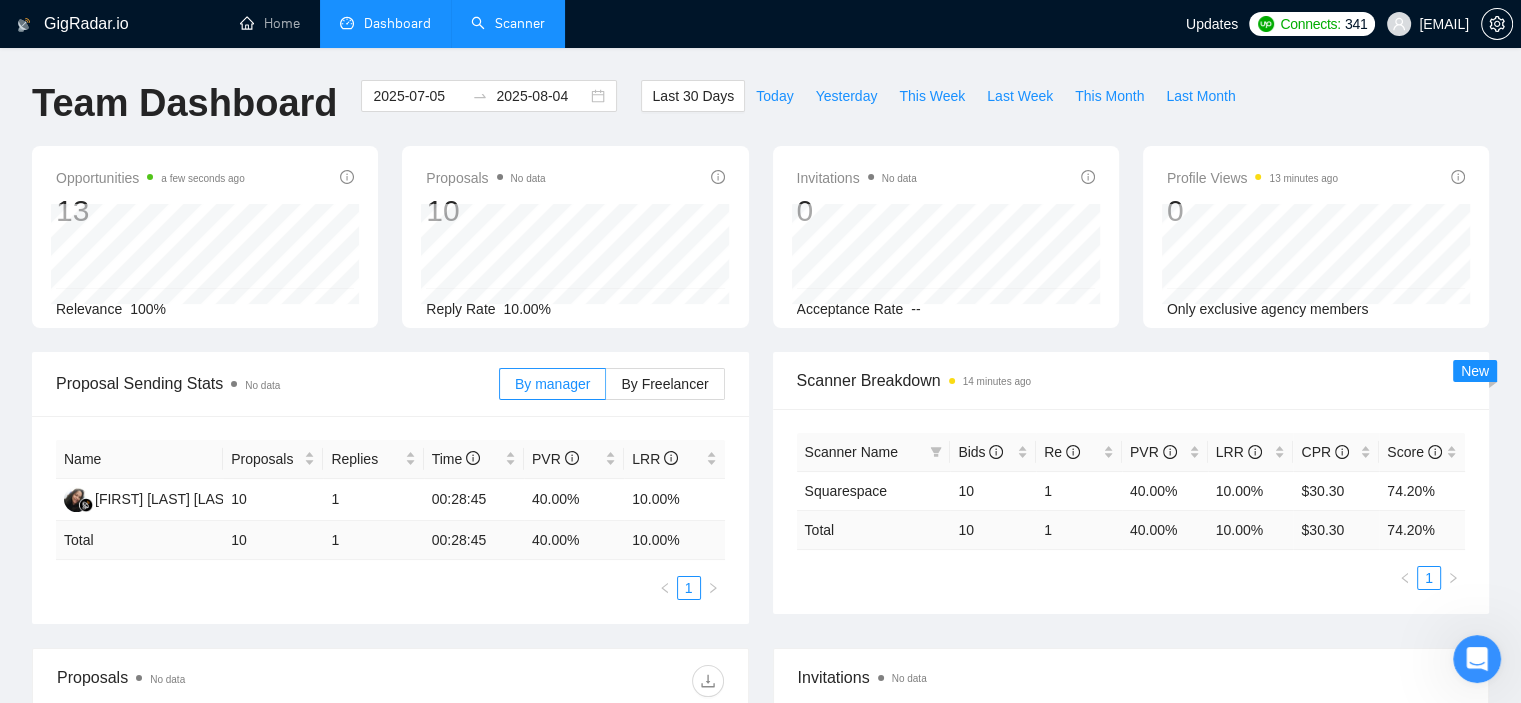 click on "Scanner" at bounding box center [508, 23] 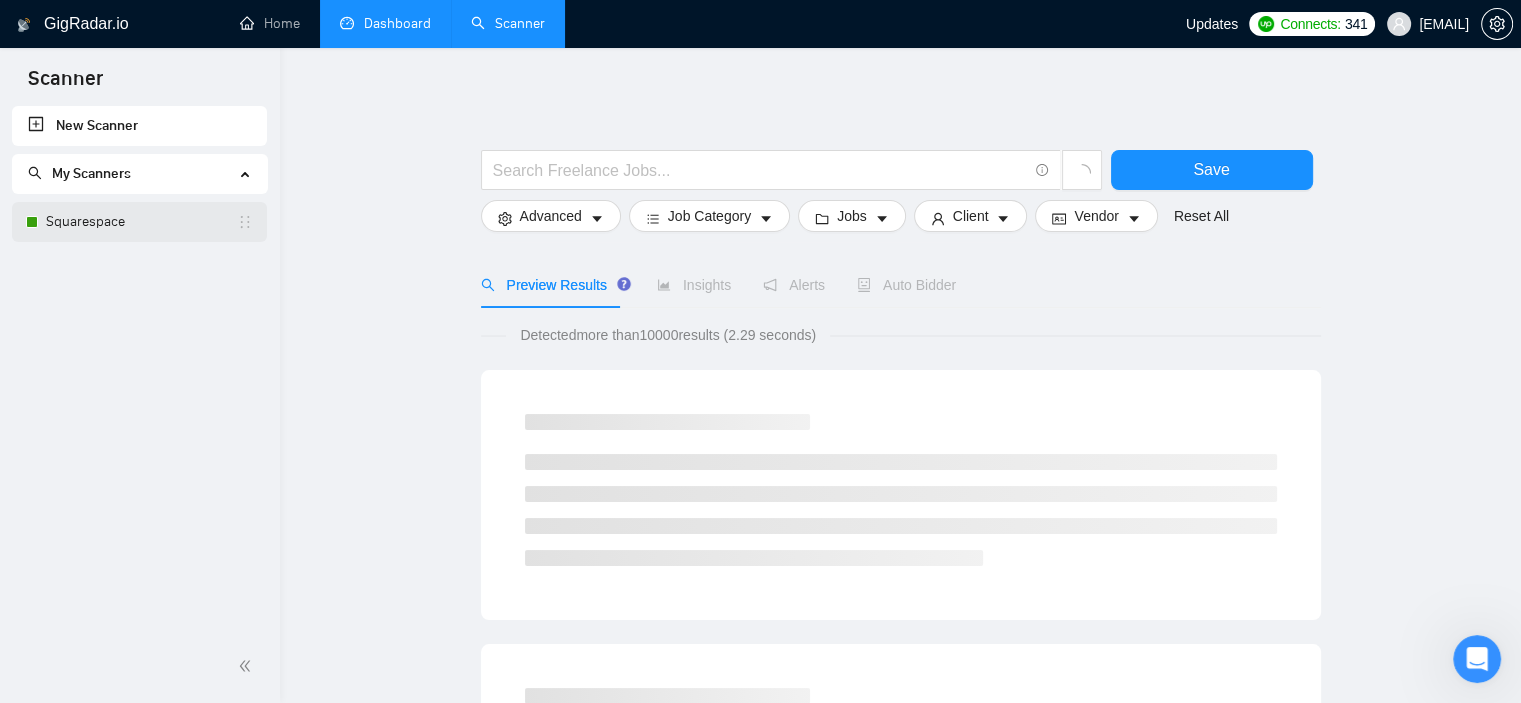click on "Squarespace" at bounding box center (141, 222) 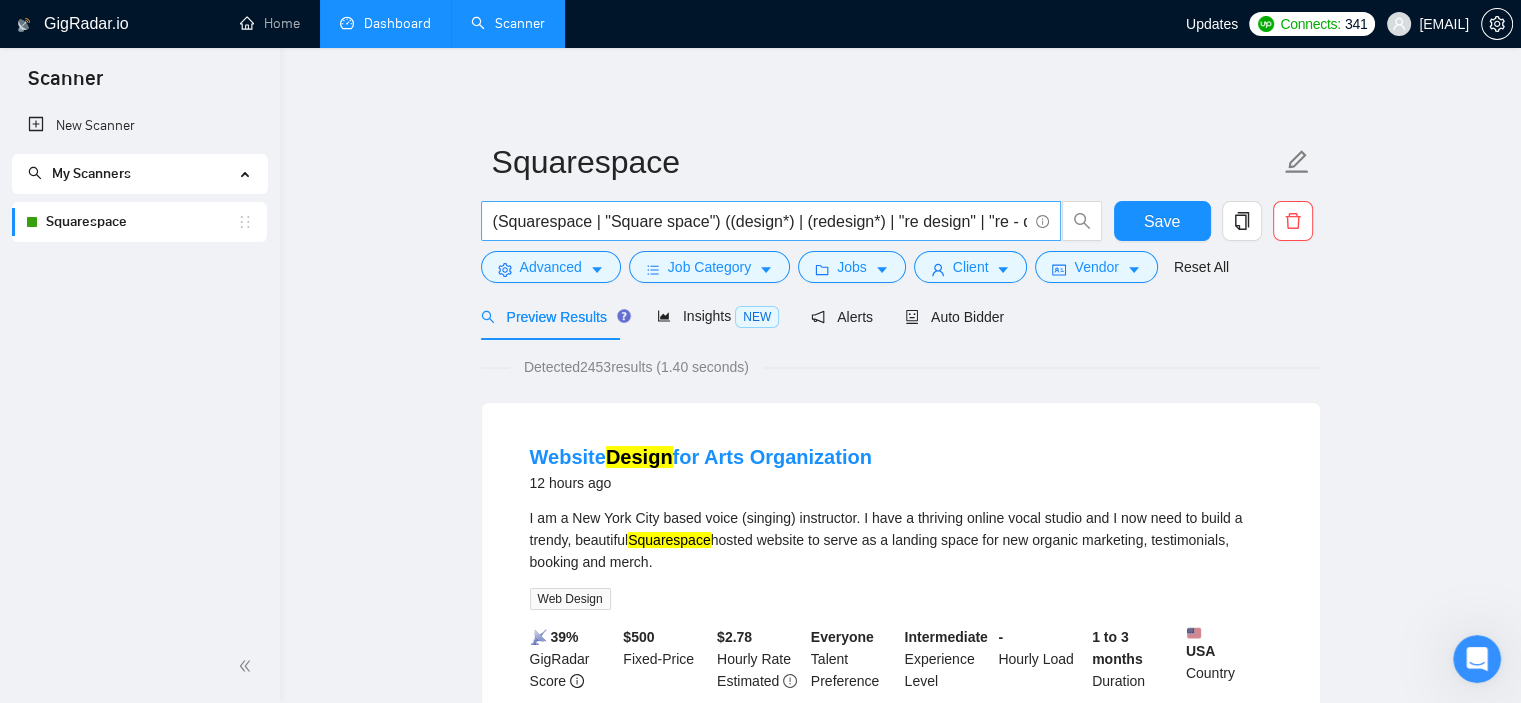 click on "(Squarespace | "Square space") ((design*) | (redesign*) | "re design" | "re - design")" at bounding box center (760, 221) 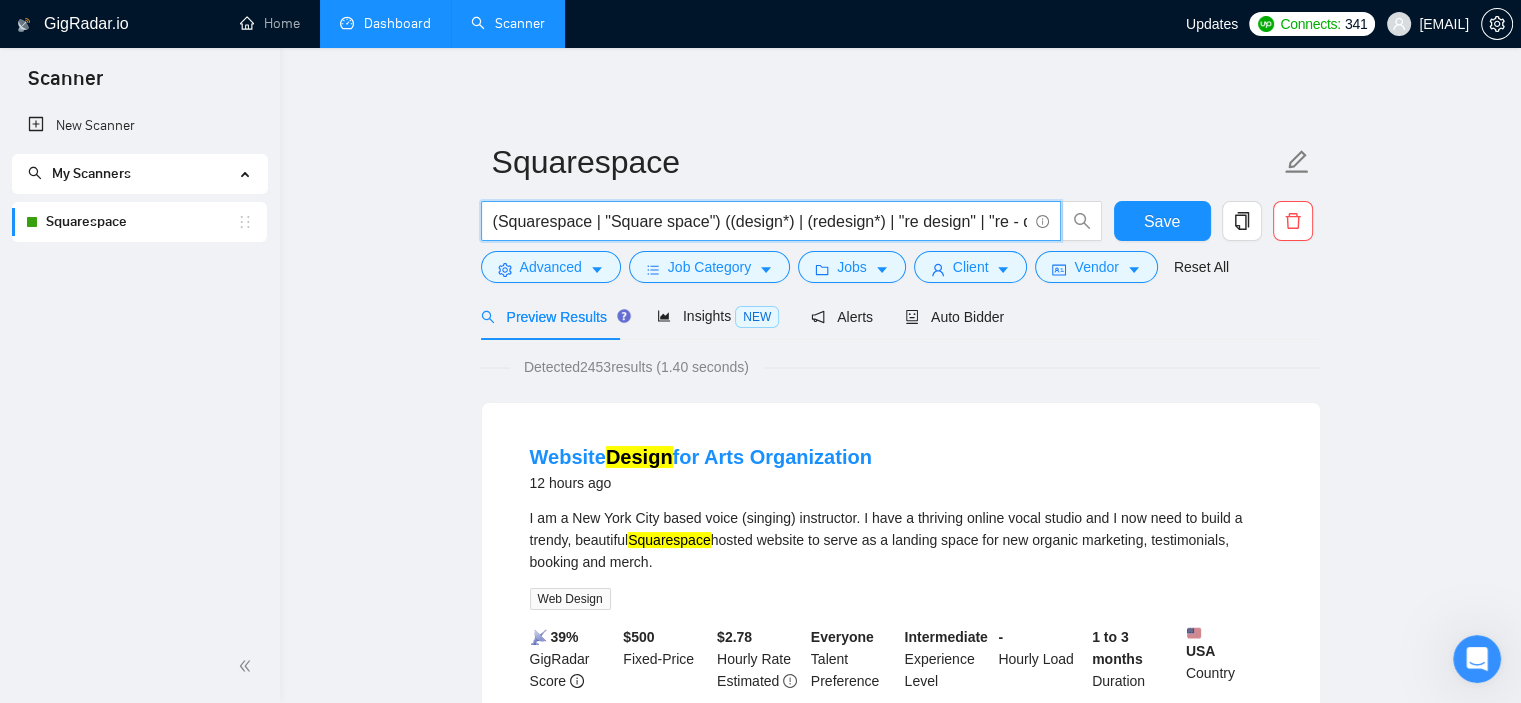 scroll, scrollTop: 0, scrollLeft: 41, axis: horizontal 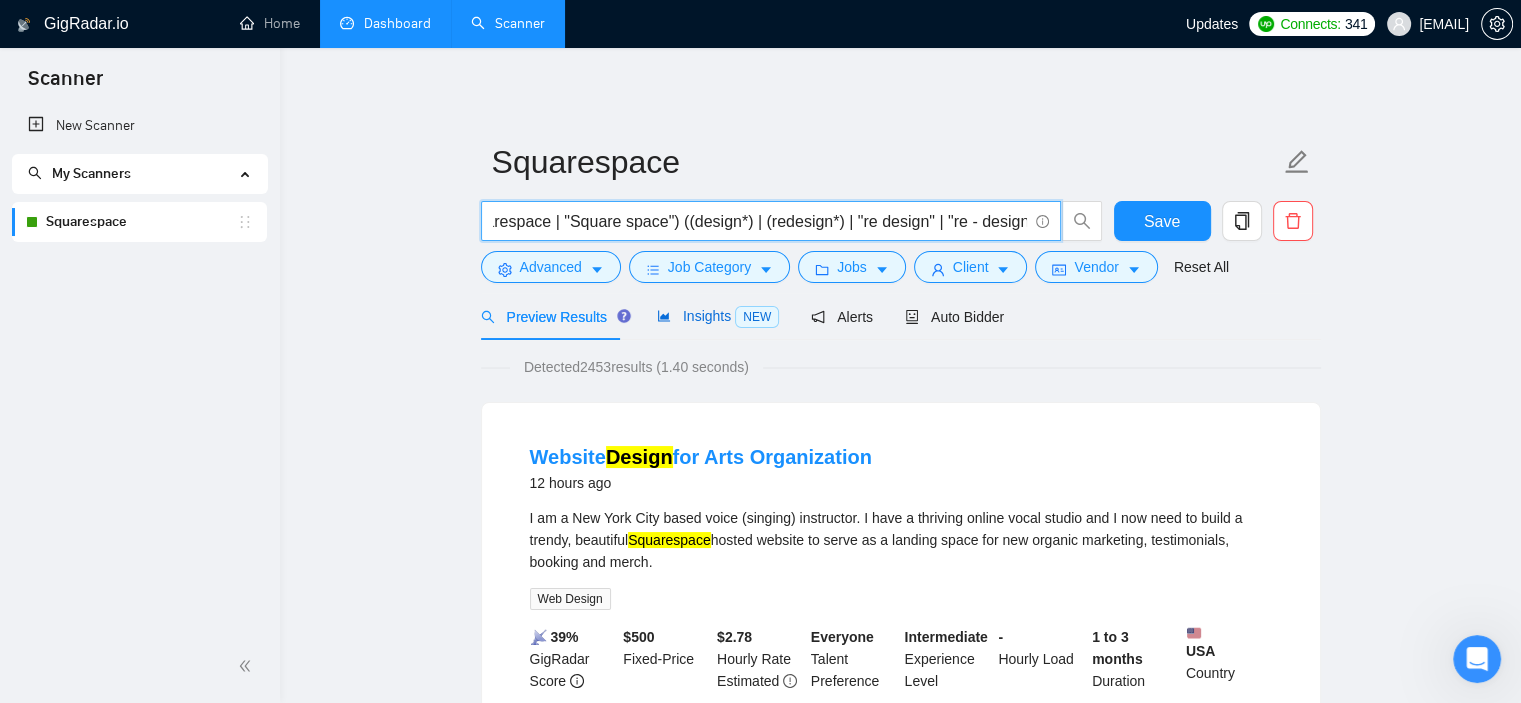 click on "Insights NEW" at bounding box center [718, 316] 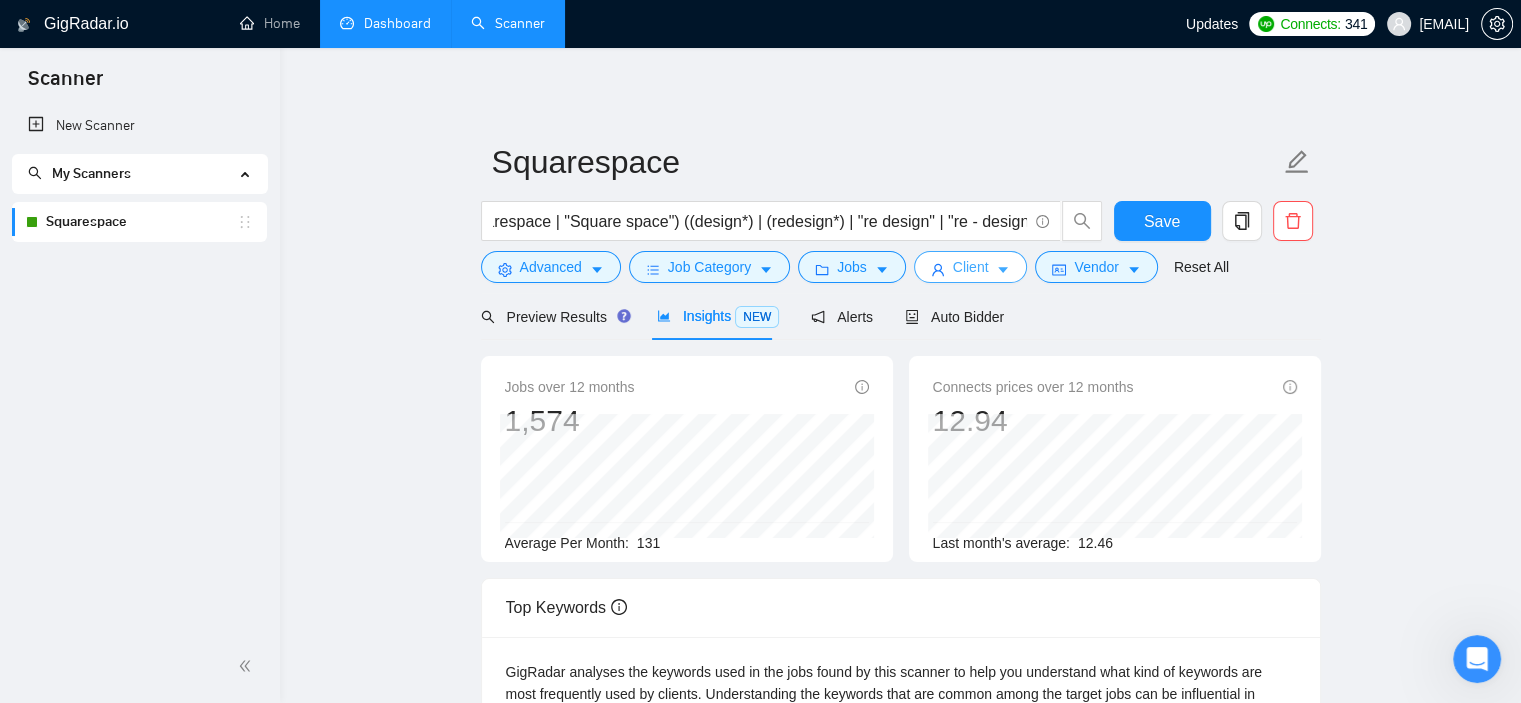 scroll, scrollTop: 0, scrollLeft: 0, axis: both 